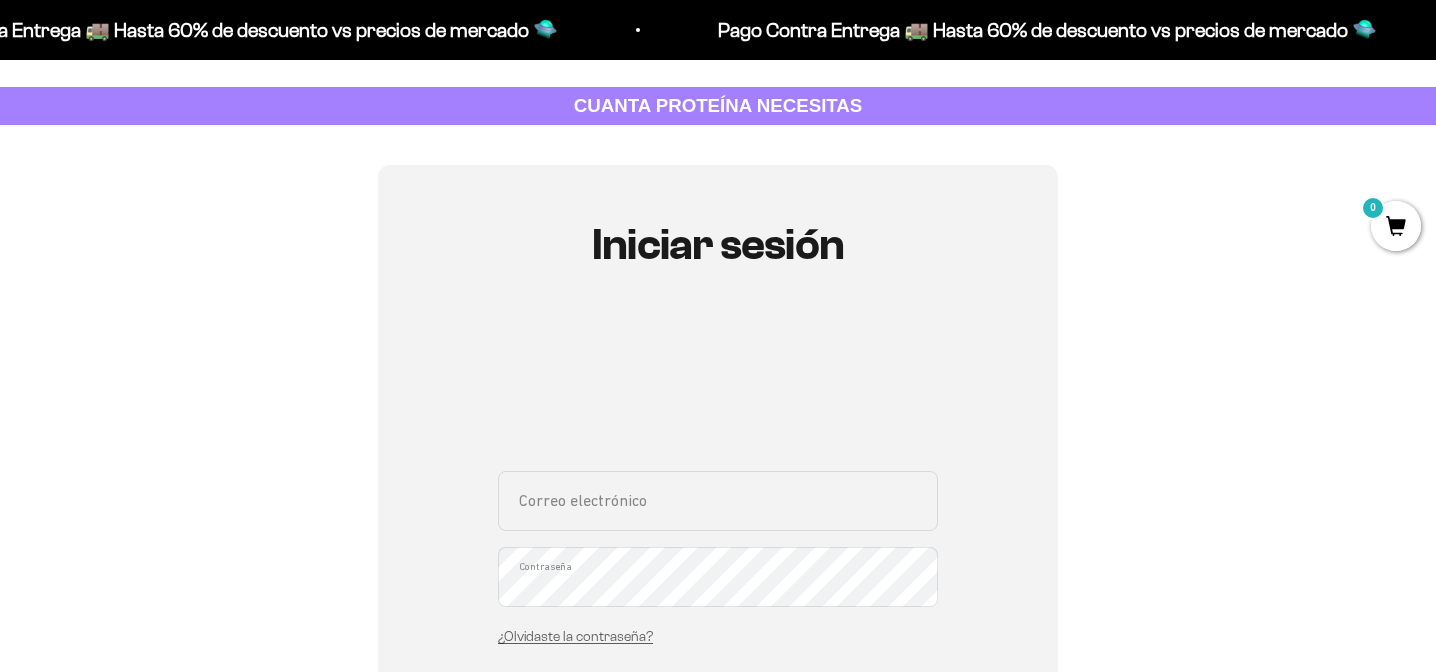 scroll, scrollTop: 112, scrollLeft: 0, axis: vertical 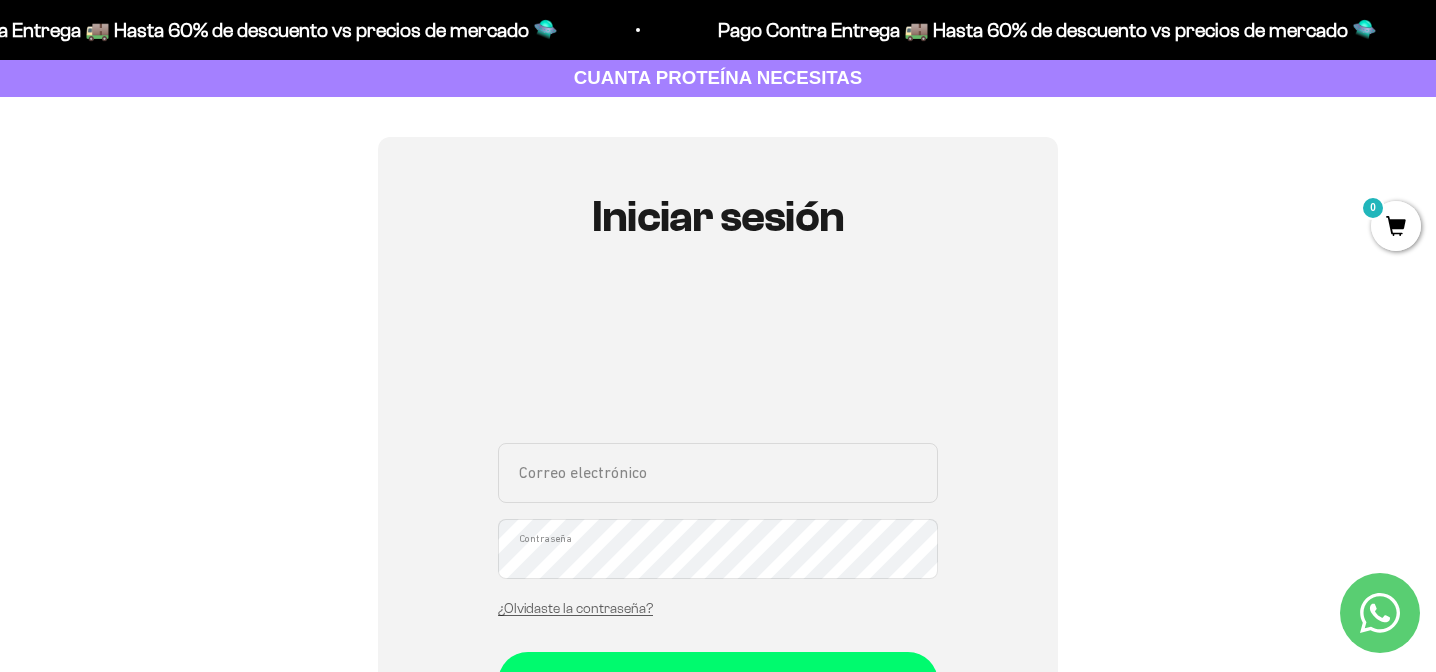 click on "Correo electrónico" at bounding box center [718, 473] 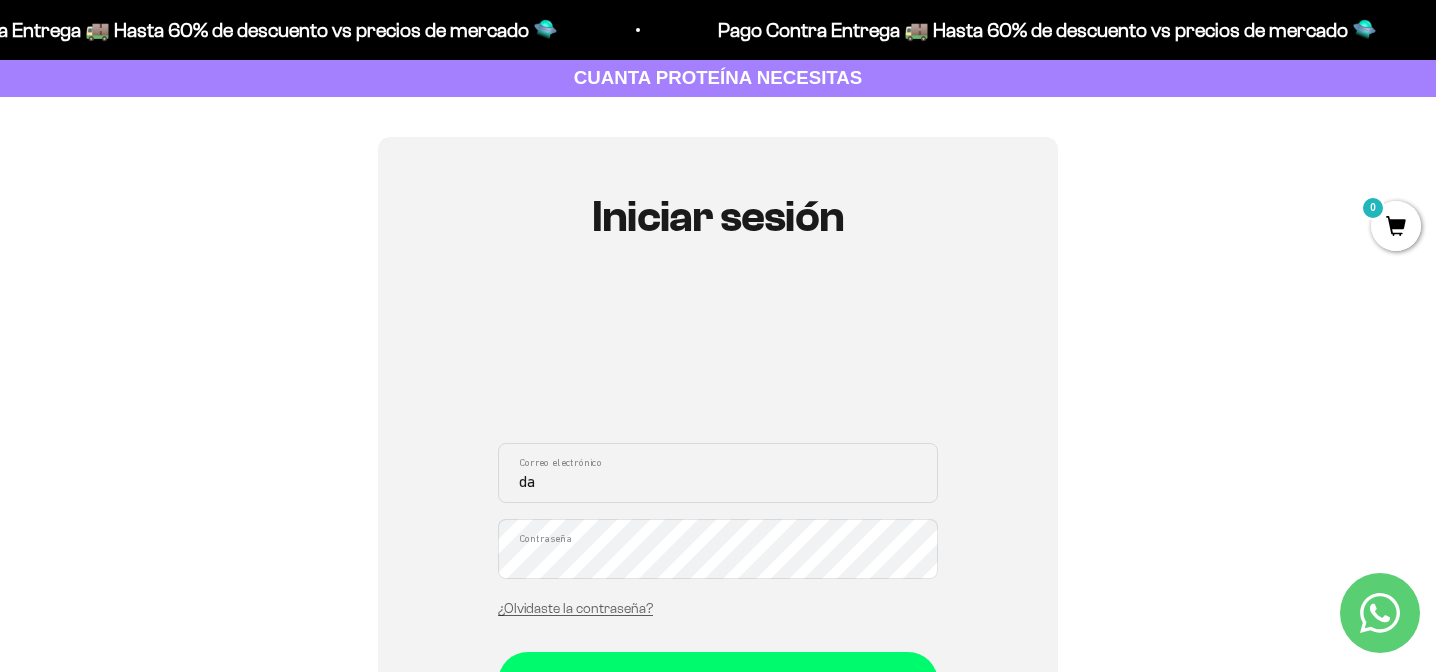 type on "daniela.uribe22@hotmail.com" 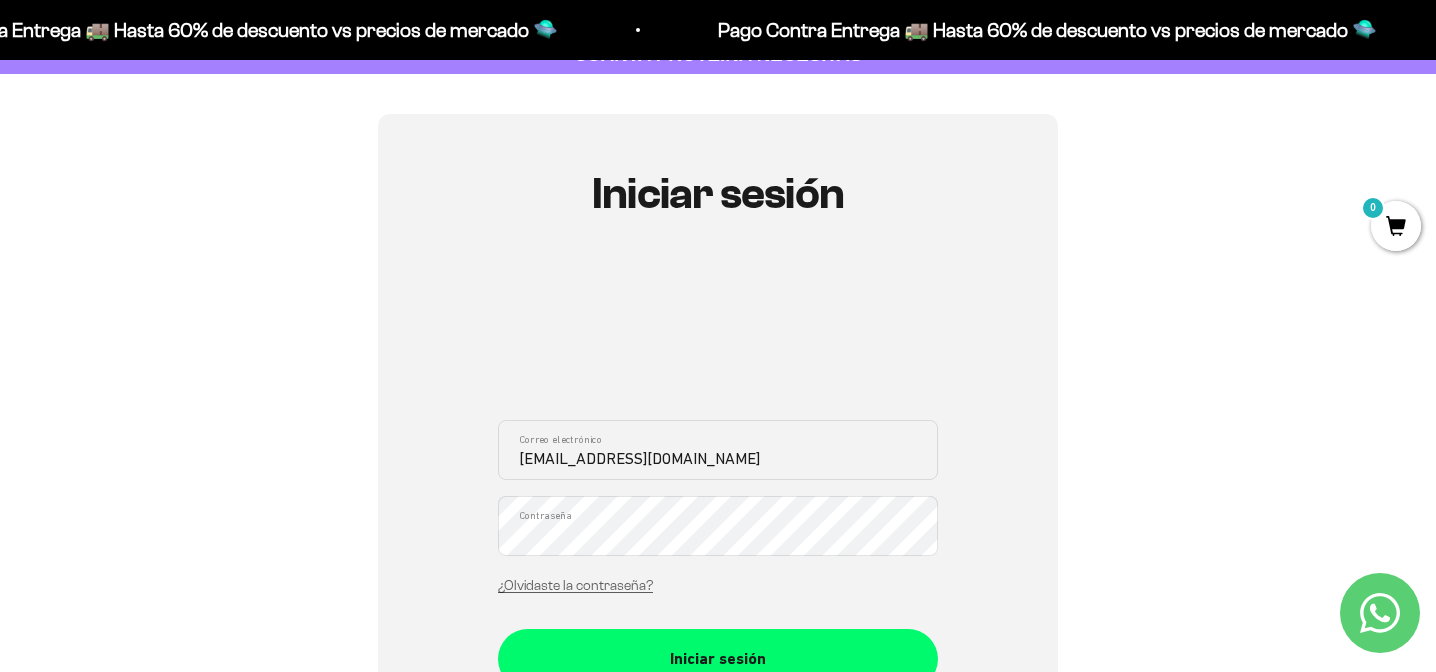 scroll, scrollTop: 166, scrollLeft: 0, axis: vertical 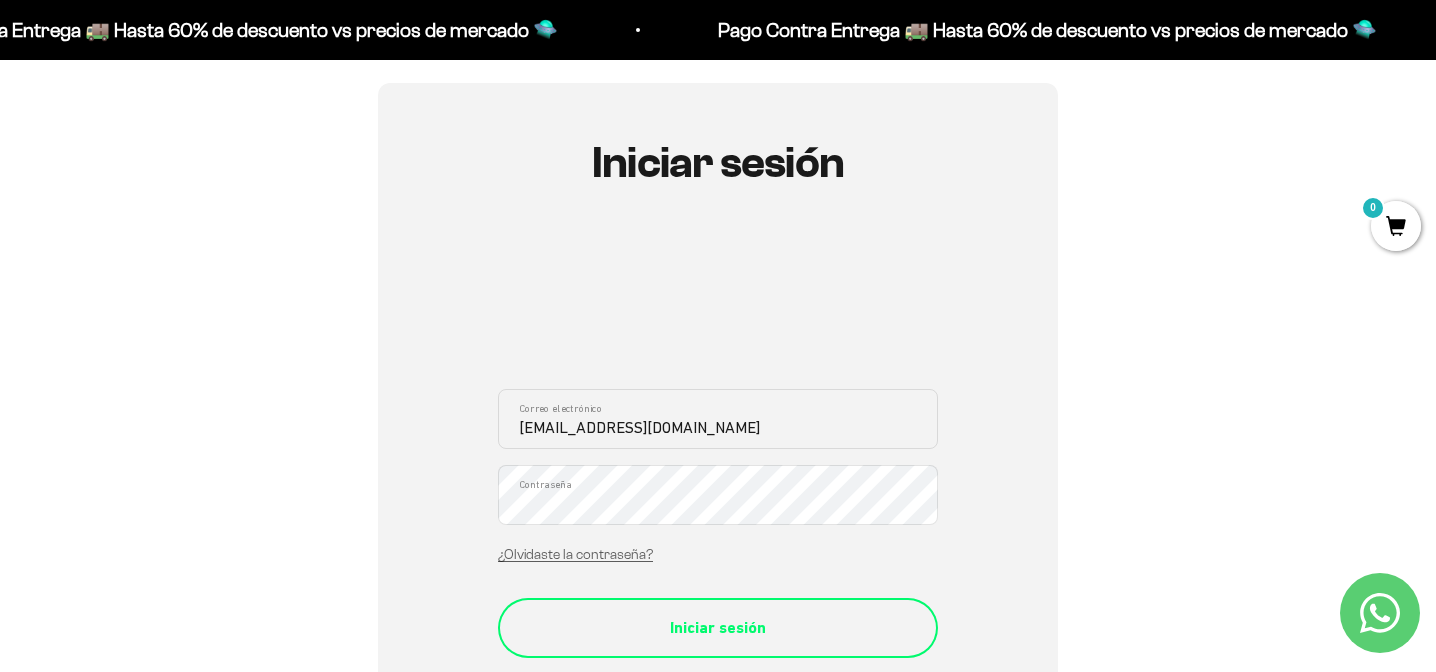 click on "Iniciar sesión" at bounding box center [718, 628] 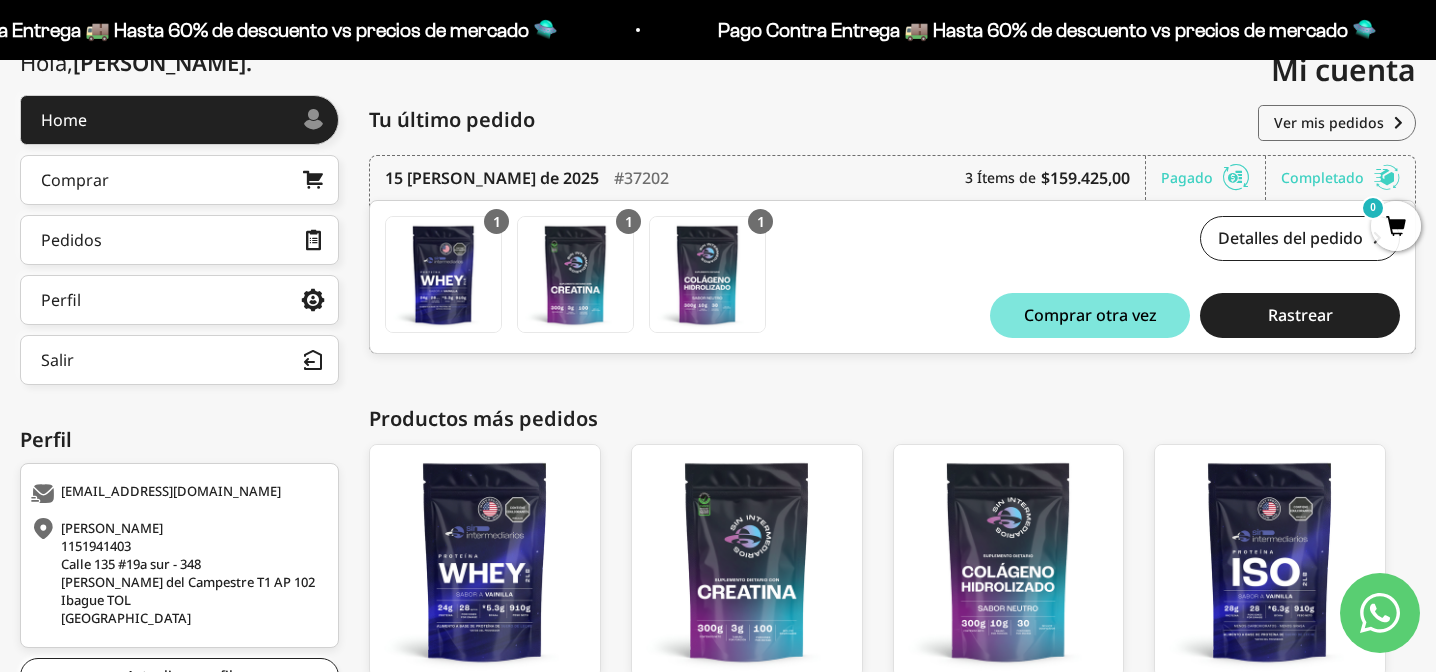 scroll, scrollTop: 243, scrollLeft: 0, axis: vertical 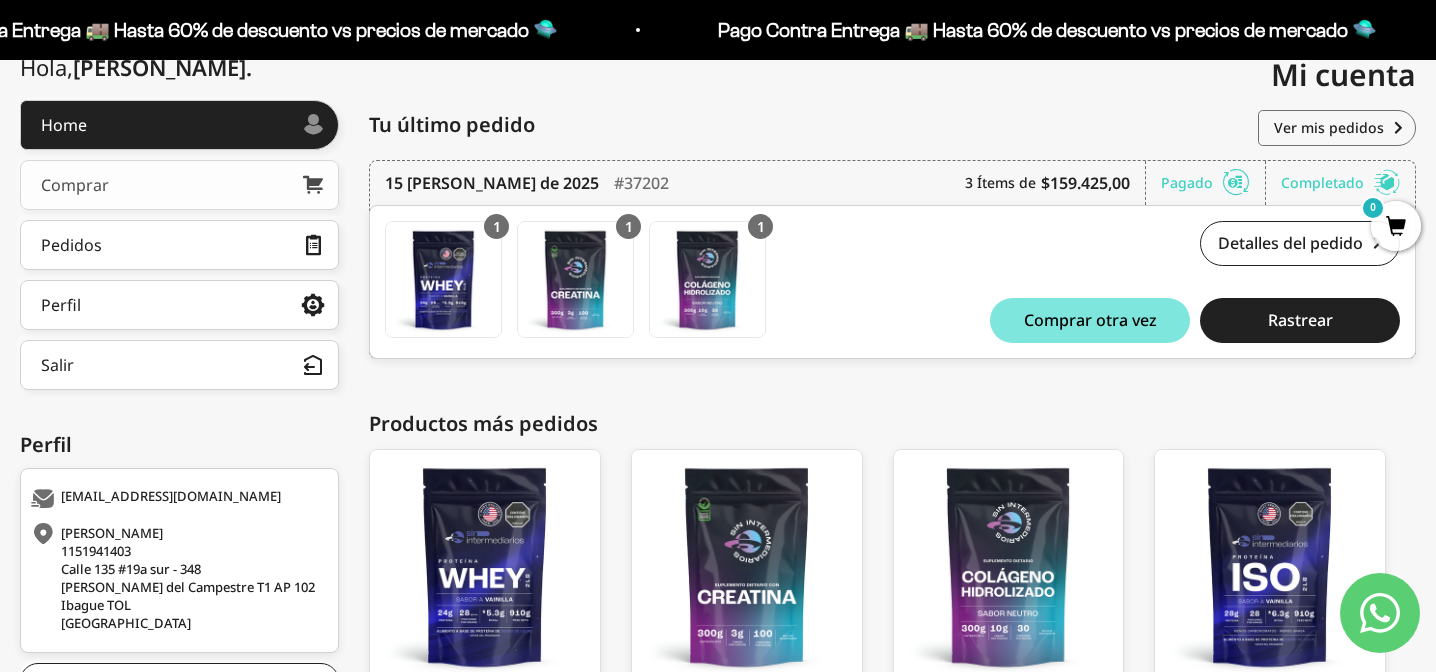 click on "Comprar" at bounding box center [75, 185] 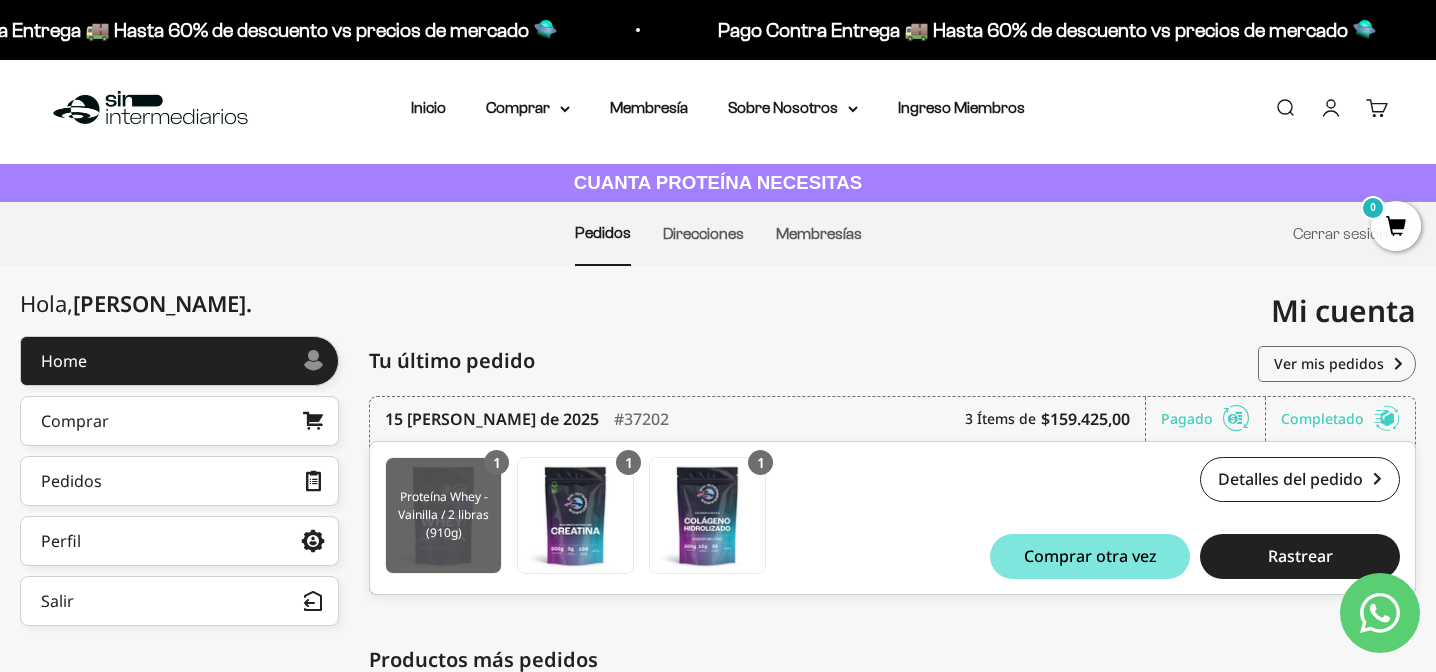 scroll, scrollTop: 0, scrollLeft: 0, axis: both 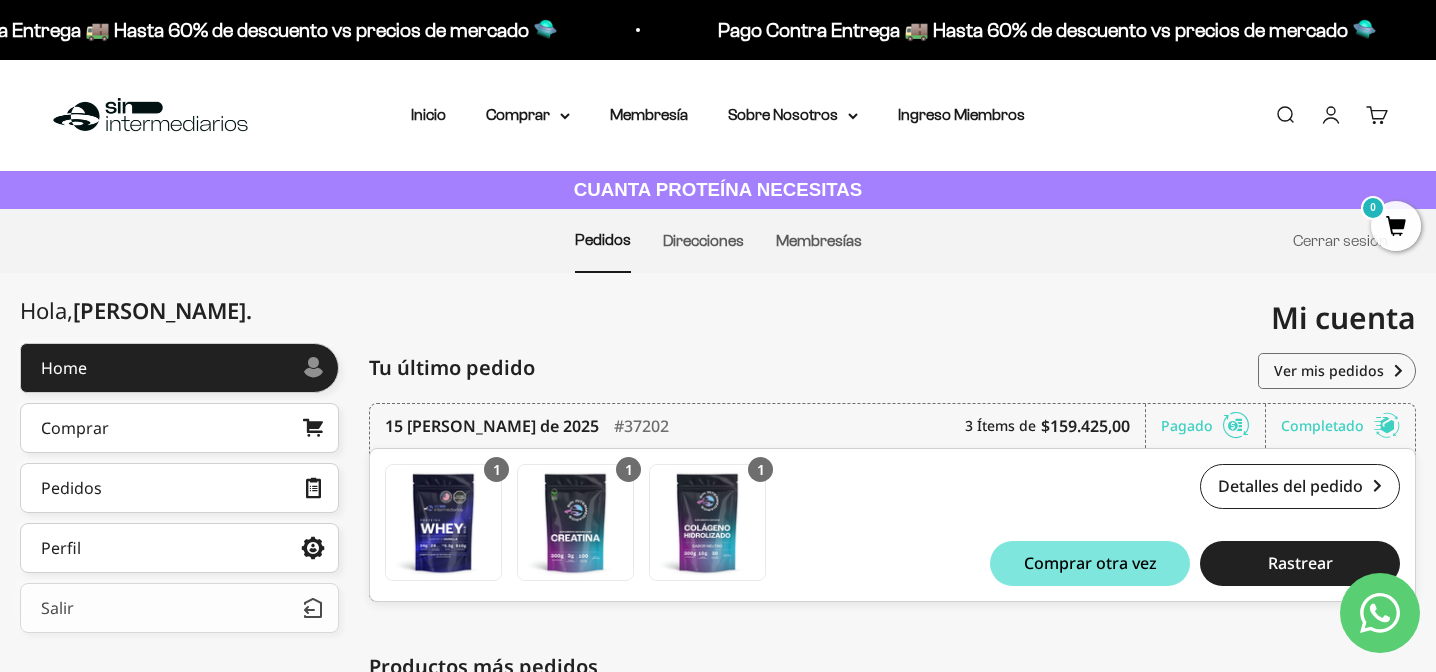 click on "Salir" at bounding box center [57, 608] 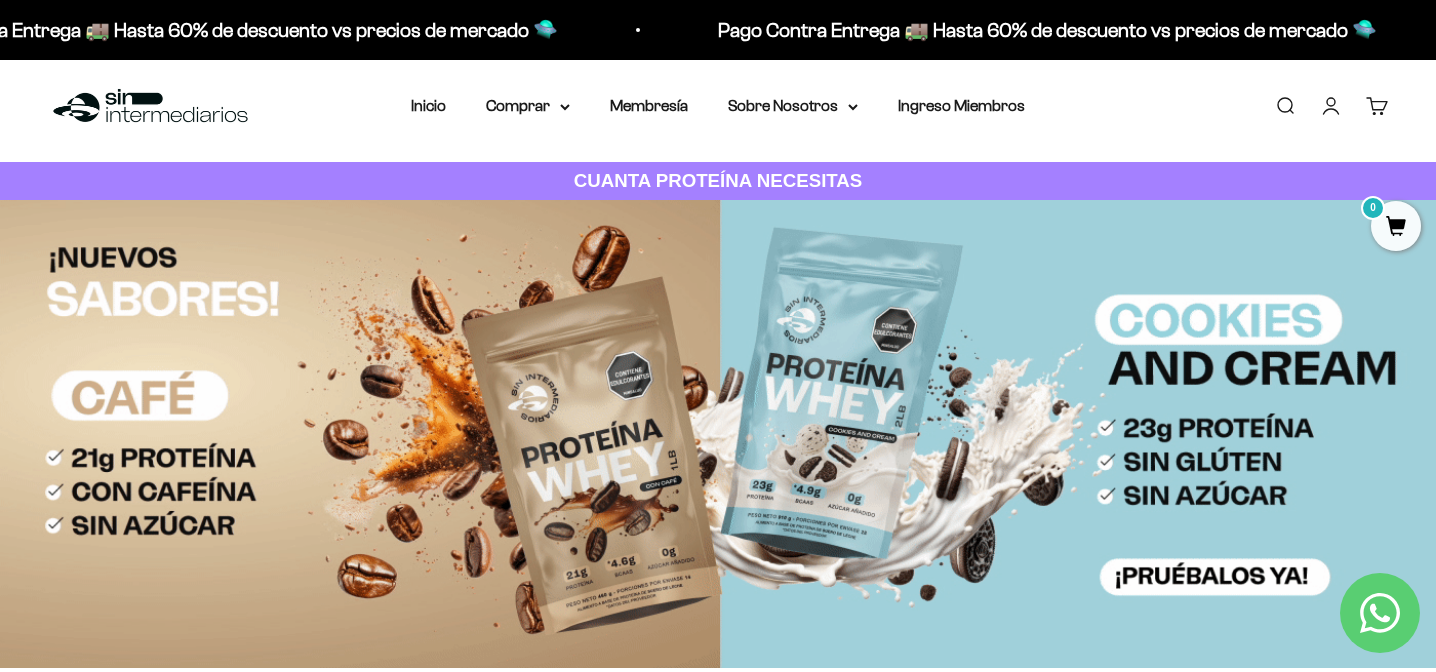 scroll, scrollTop: 0, scrollLeft: 0, axis: both 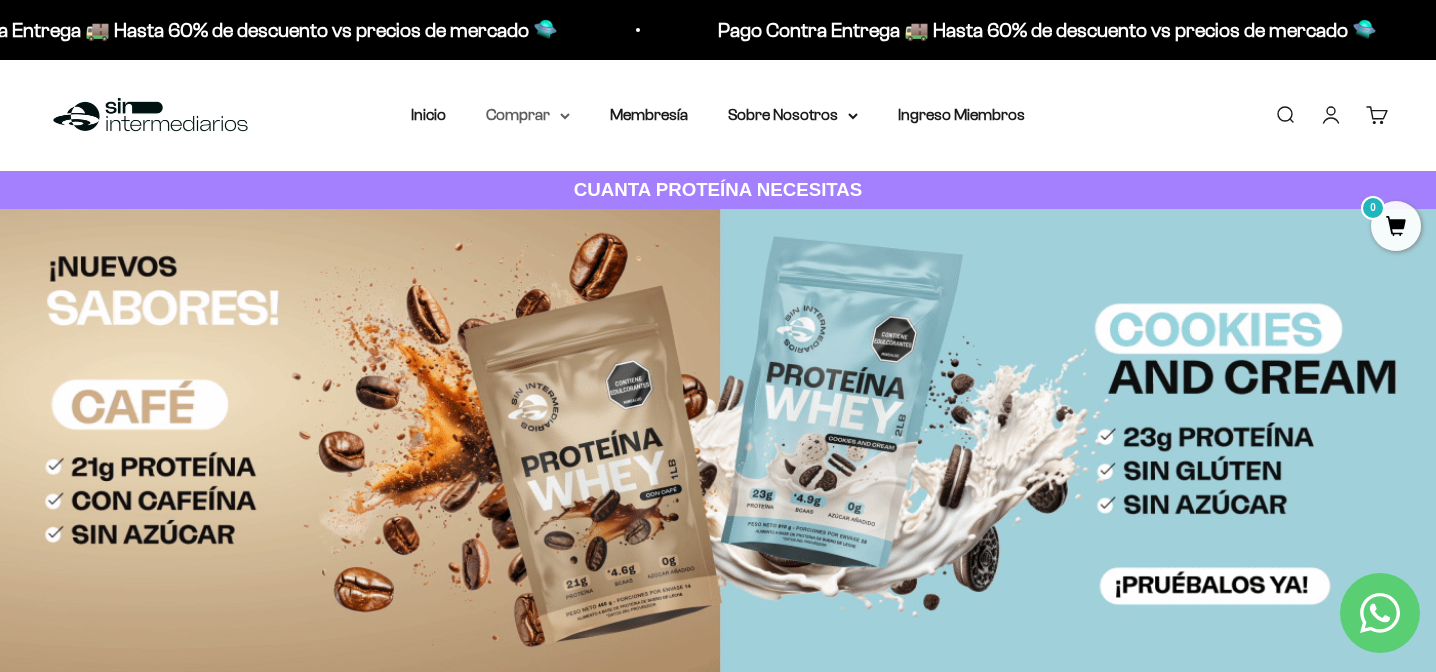 click on "Comprar" at bounding box center (528, 115) 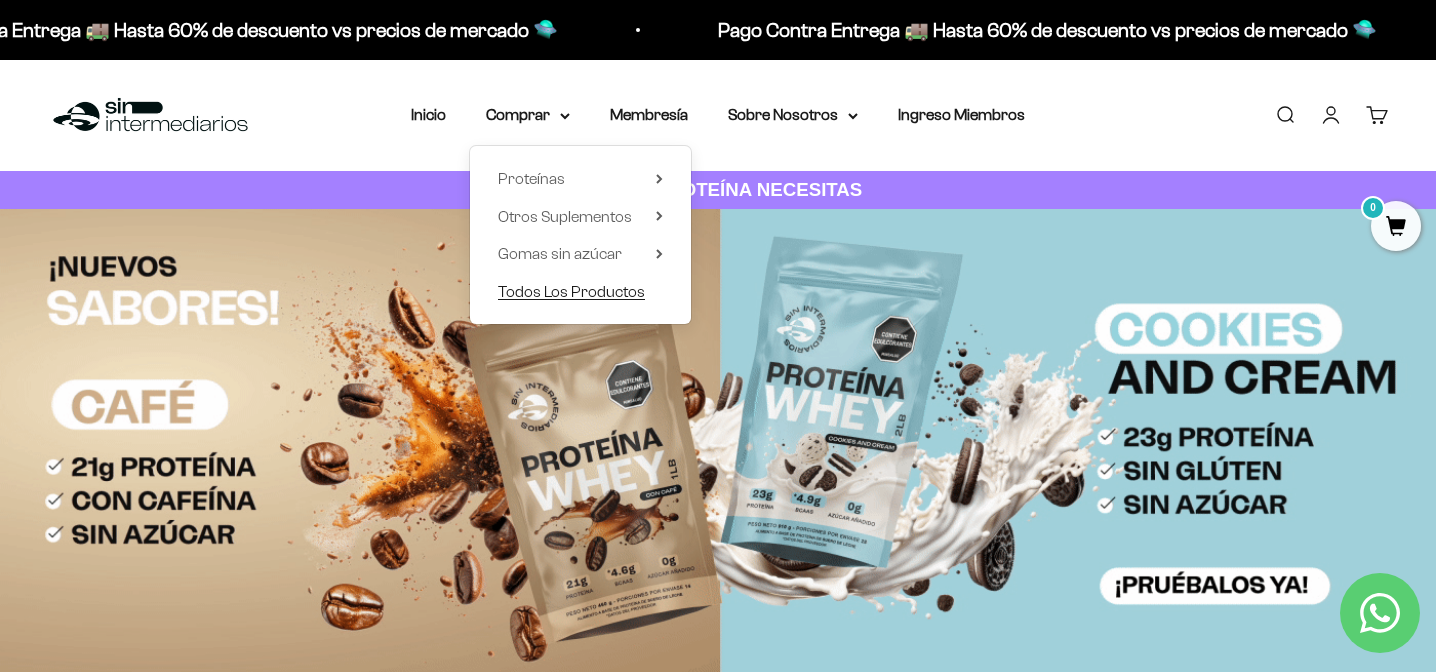 click on "Todos Los Productos" at bounding box center [571, 291] 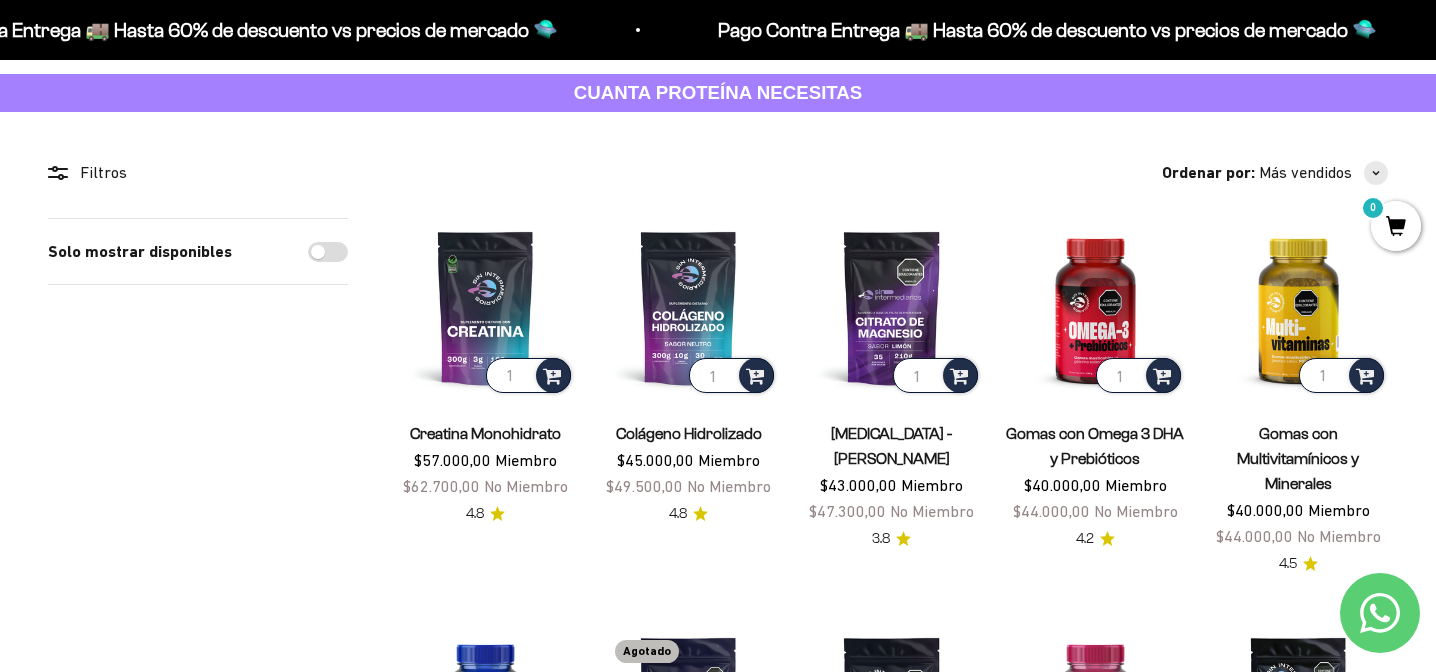scroll, scrollTop: 111, scrollLeft: 0, axis: vertical 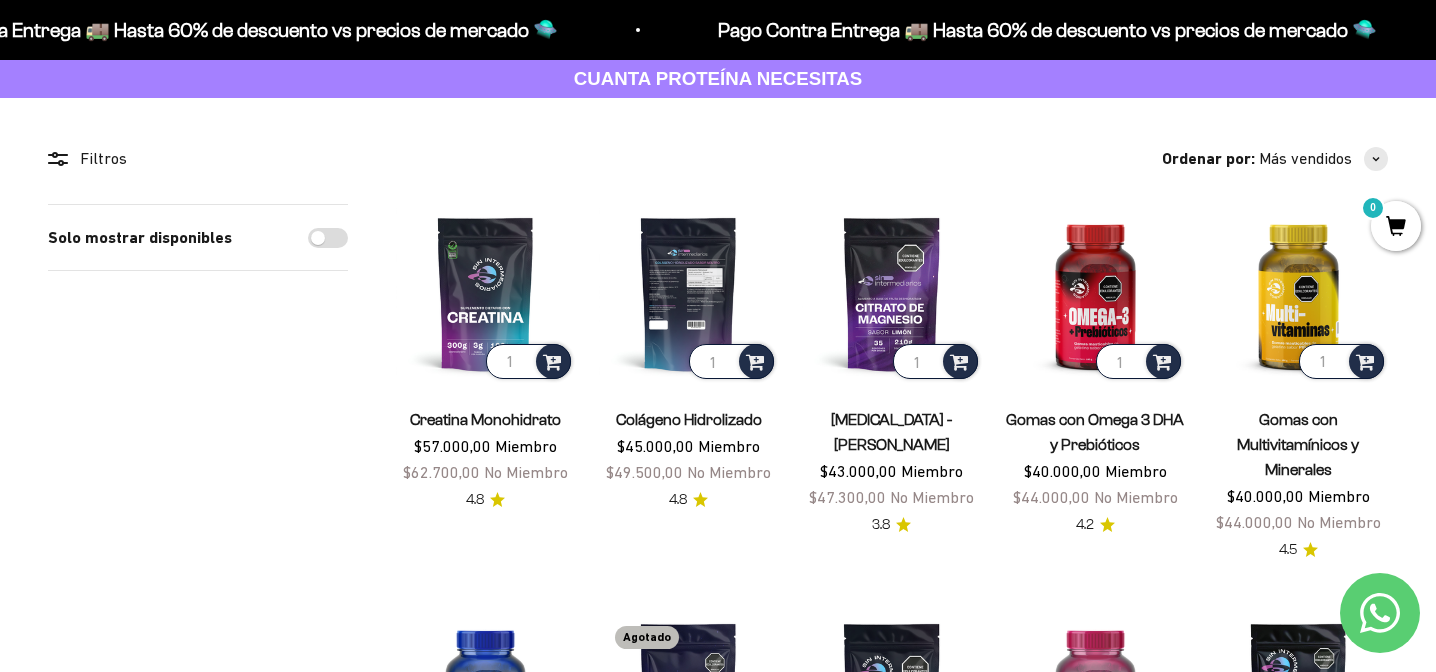click at bounding box center (688, 293) 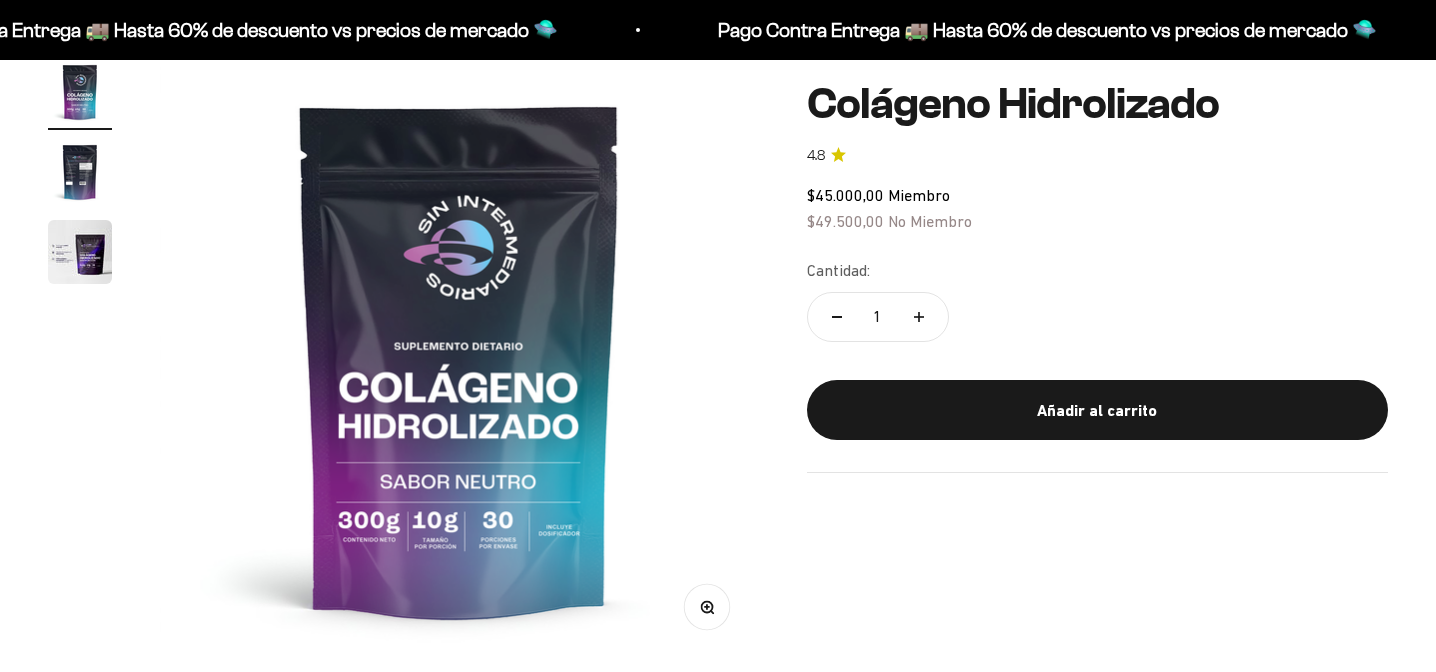 scroll, scrollTop: 197, scrollLeft: 0, axis: vertical 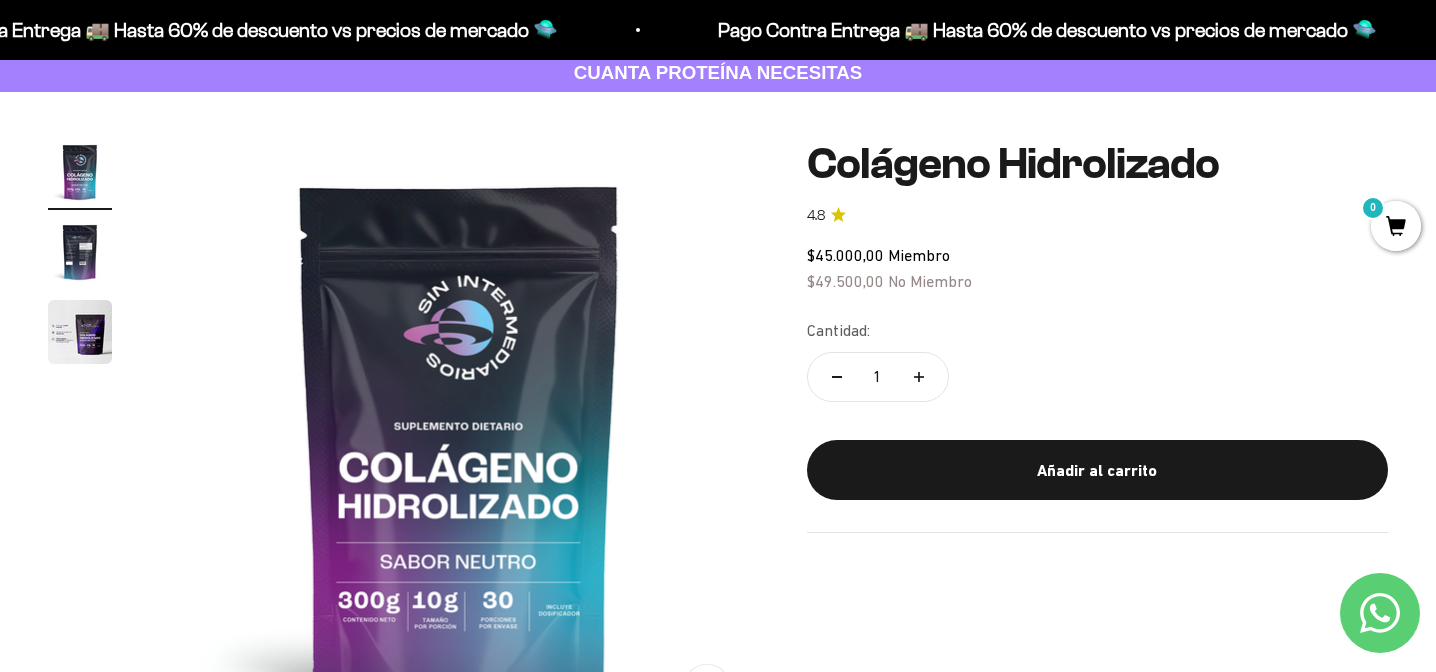 click at bounding box center [80, 252] 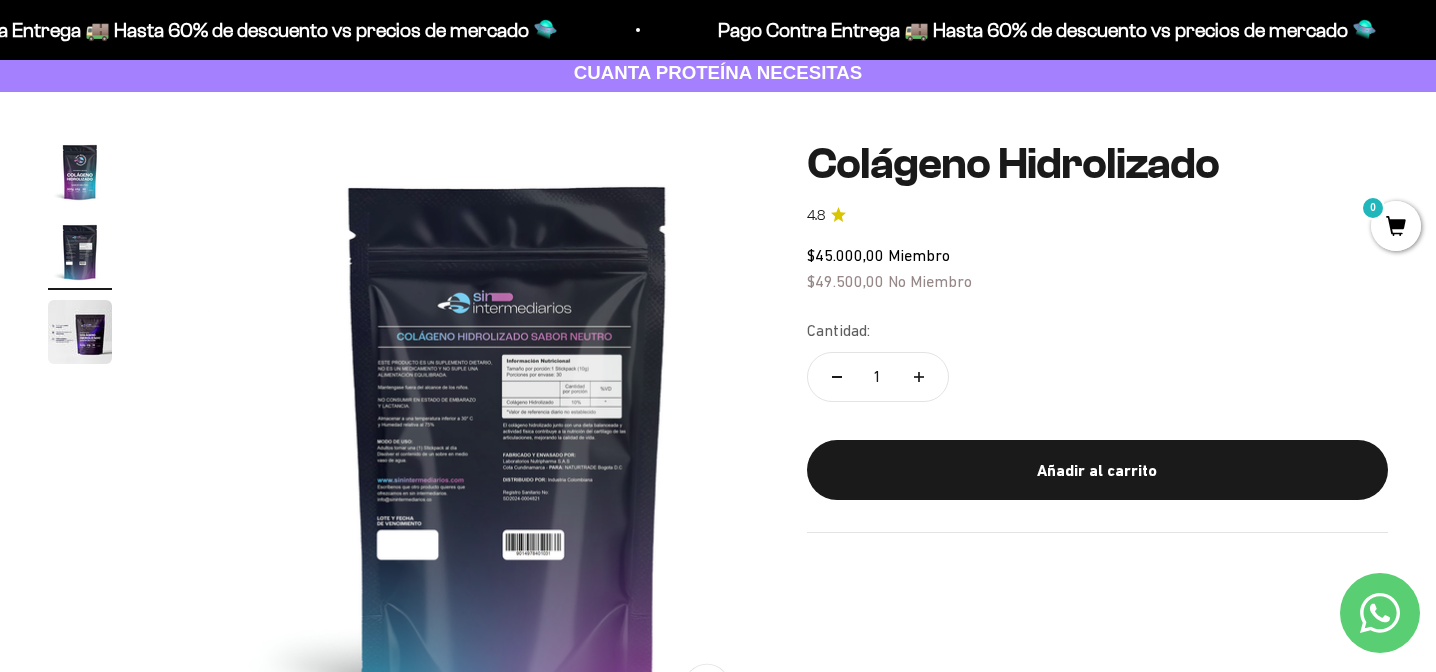 scroll, scrollTop: 0, scrollLeft: 623, axis: horizontal 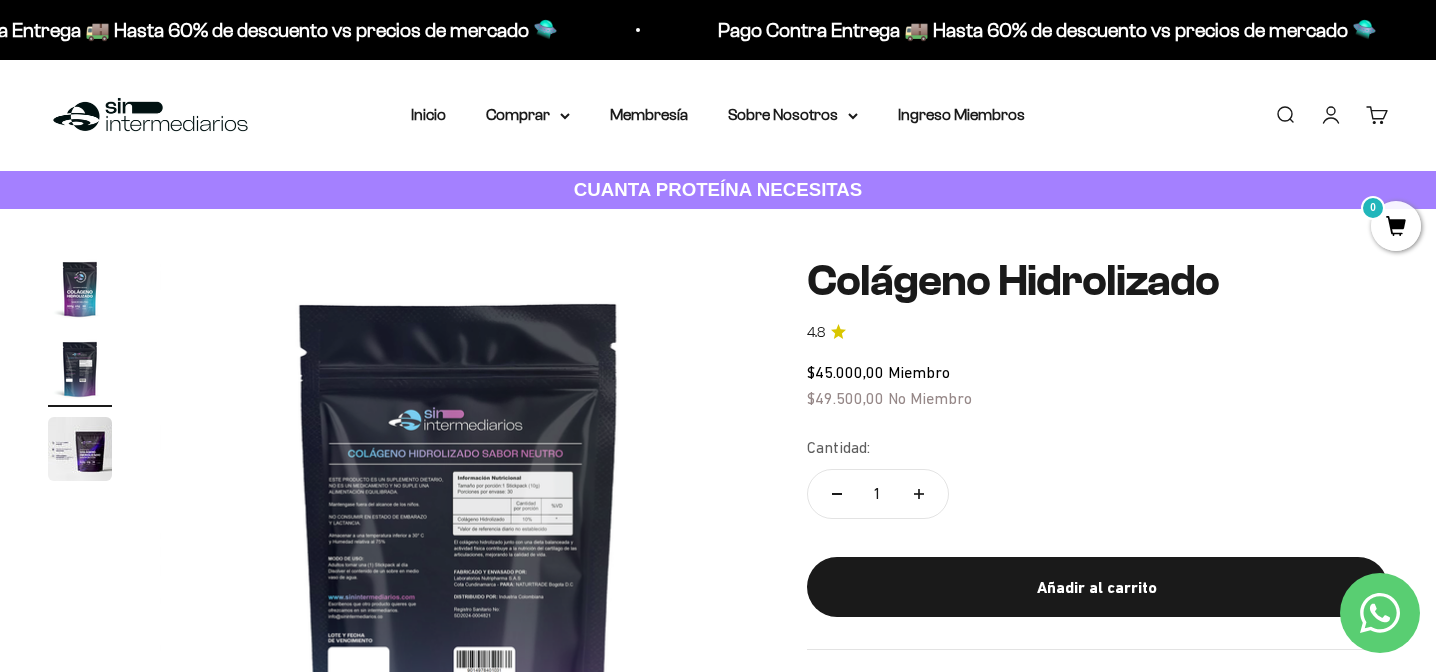 click 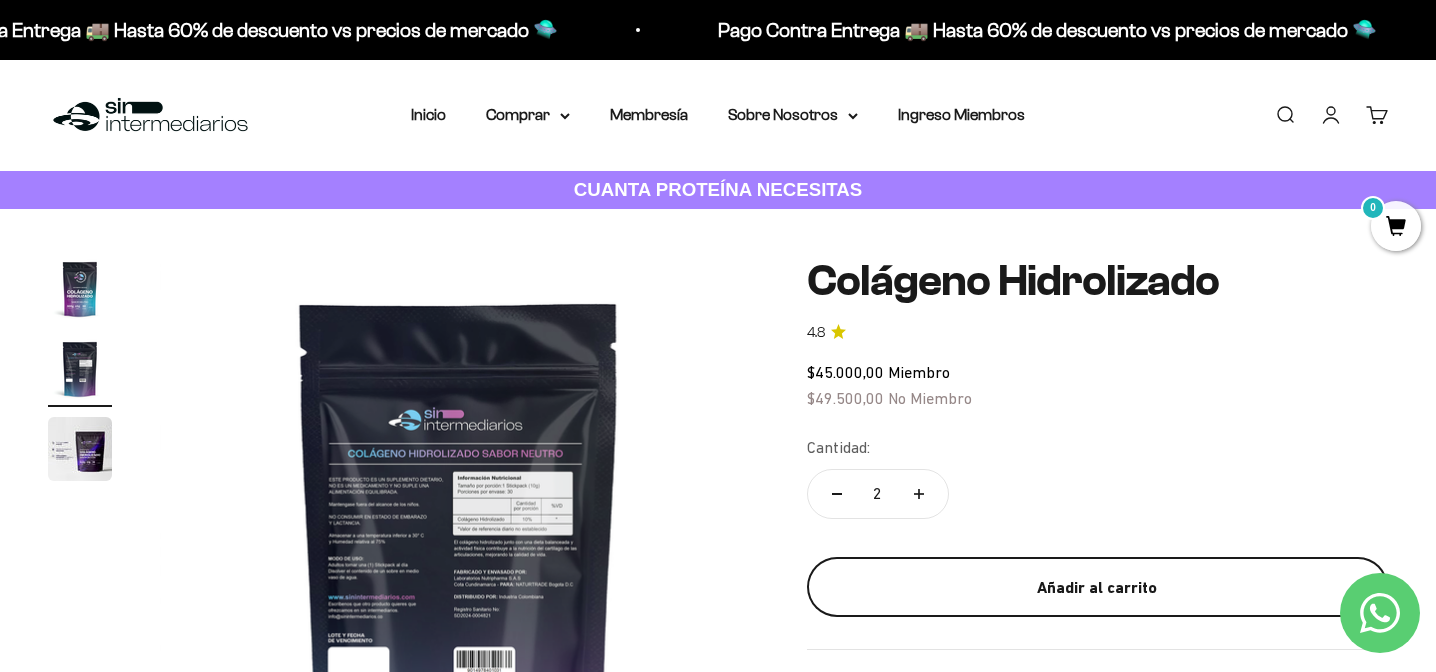 click on "Añadir al carrito" at bounding box center [1097, 588] 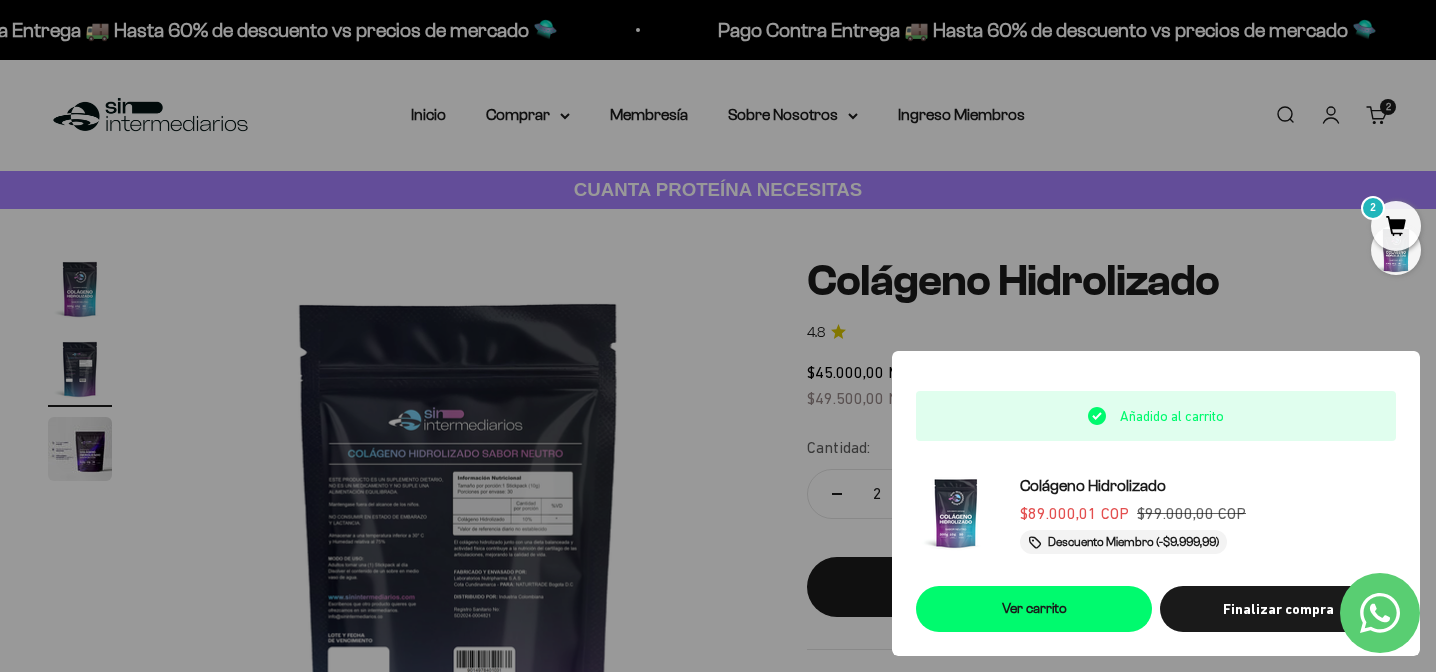 click at bounding box center (718, 336) 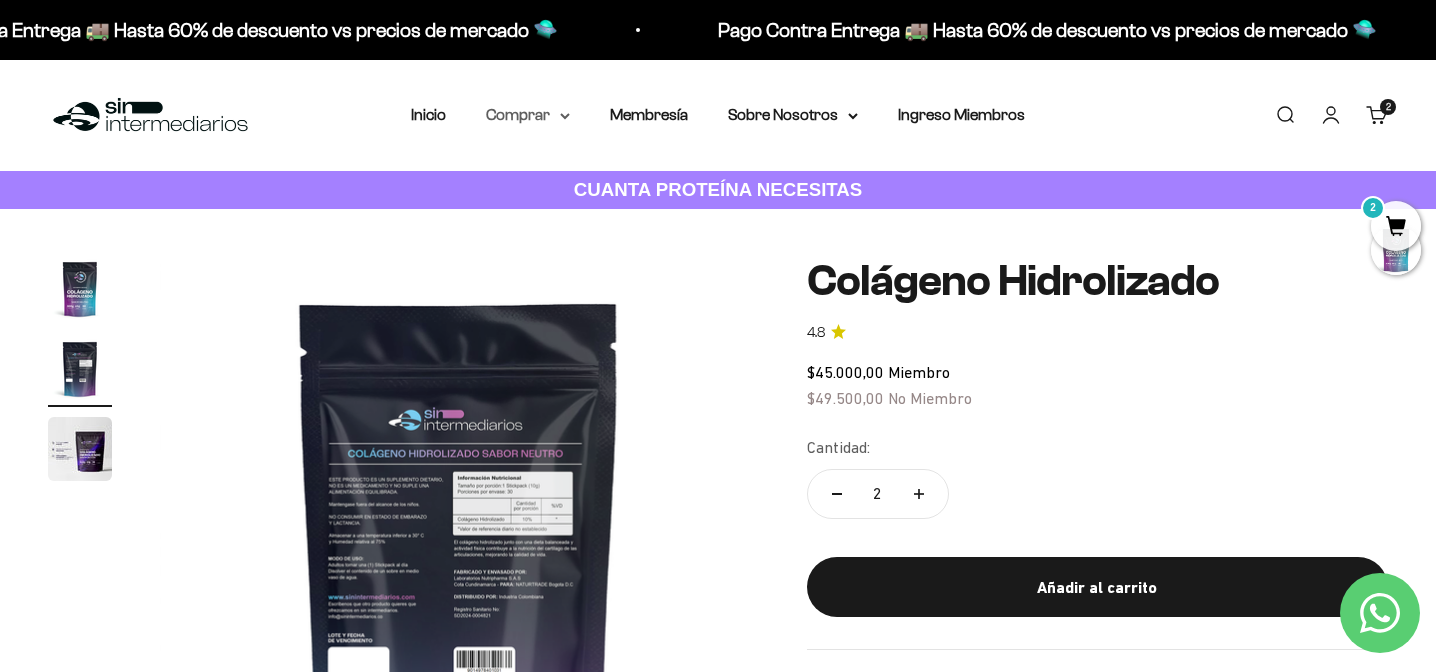 click 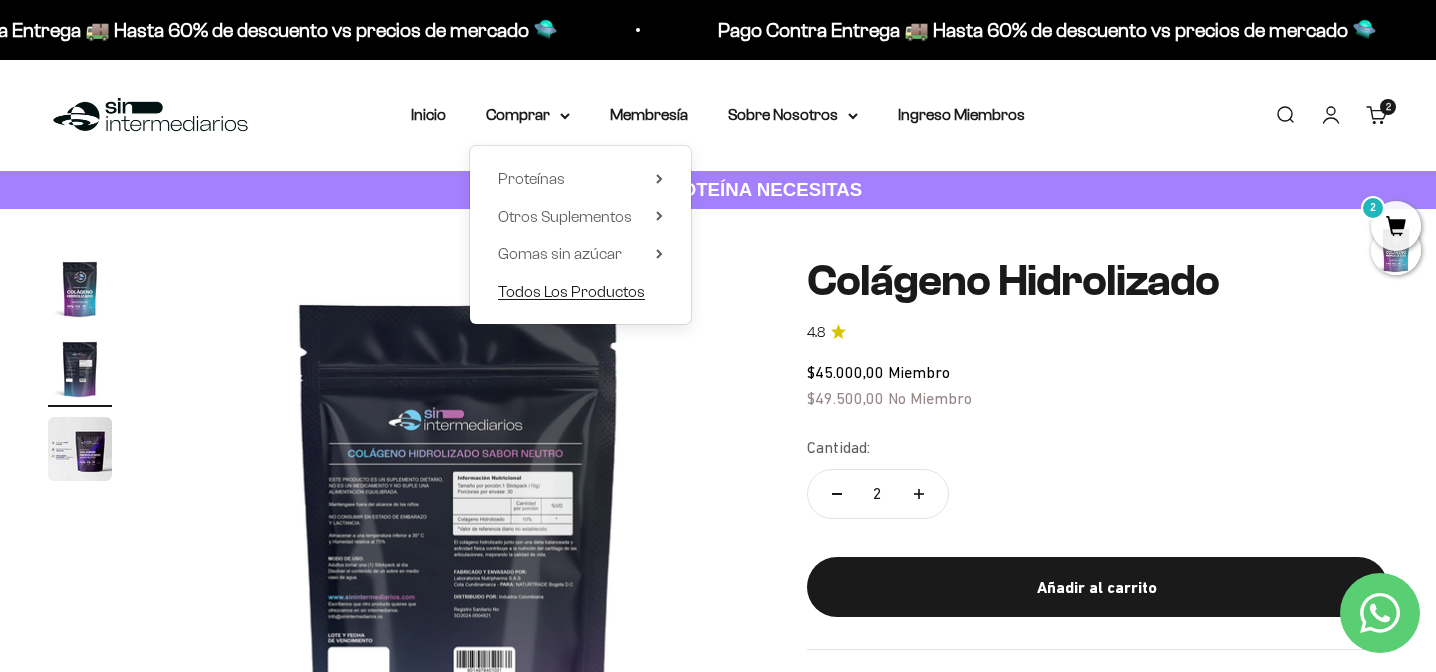 click on "Todos Los Productos" at bounding box center [571, 291] 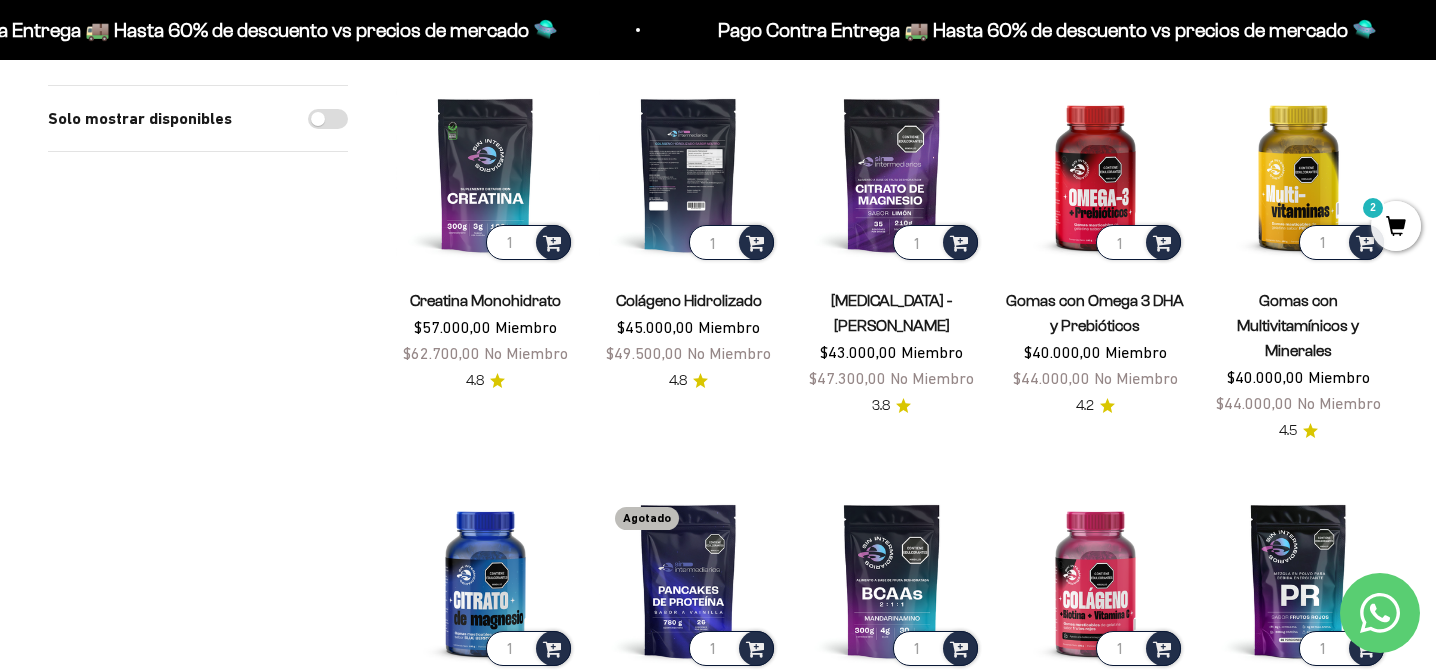 scroll, scrollTop: 237, scrollLeft: 0, axis: vertical 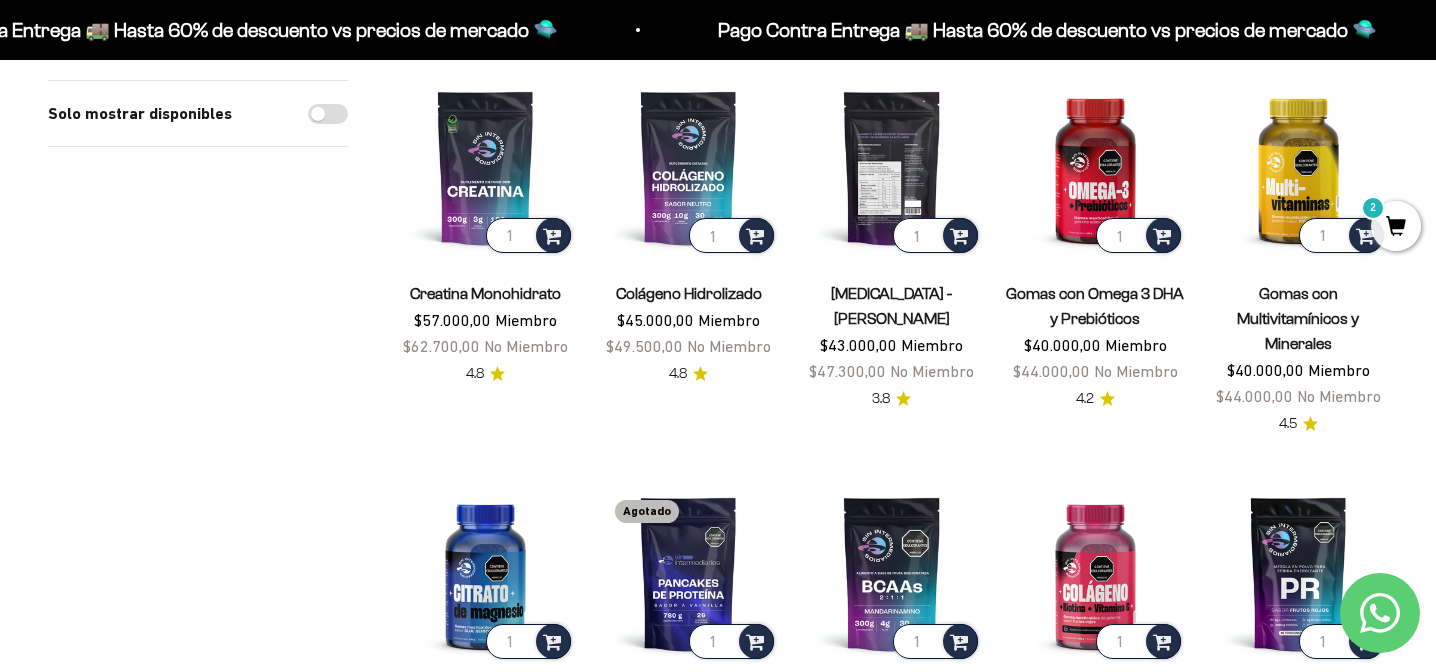 click at bounding box center [891, 167] 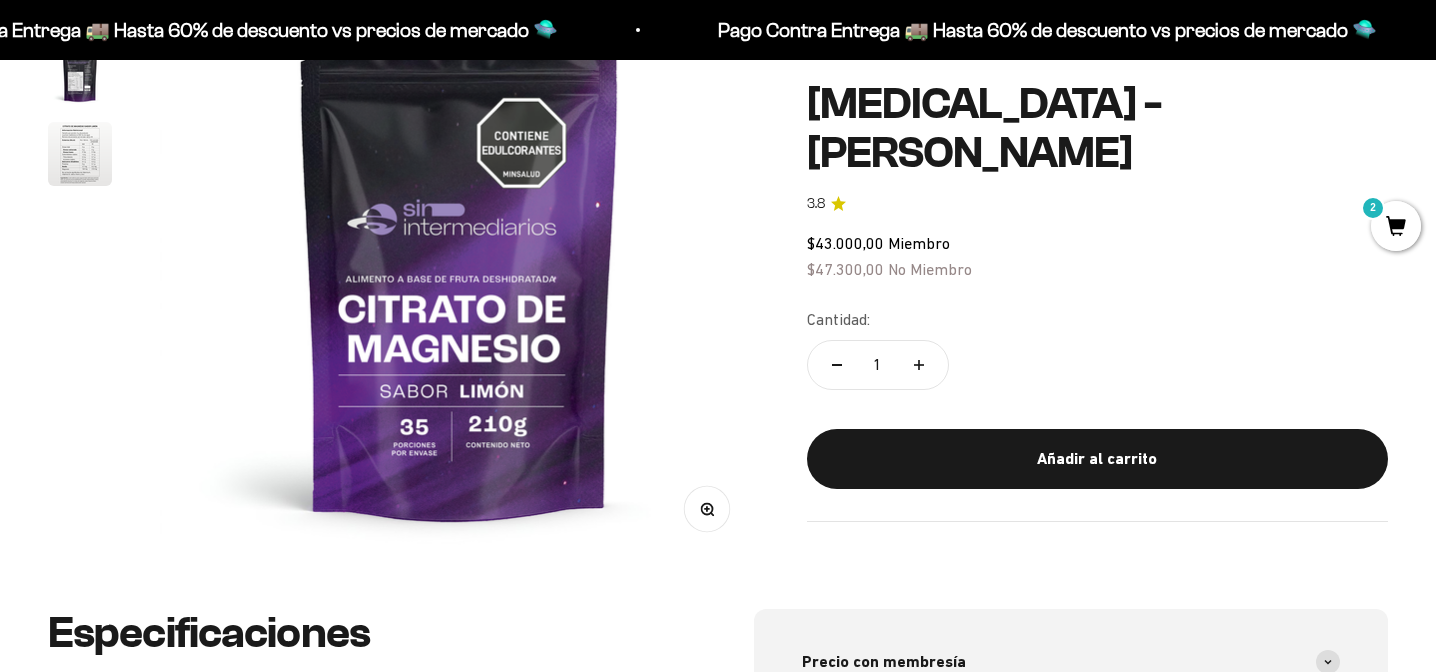 scroll, scrollTop: 296, scrollLeft: 0, axis: vertical 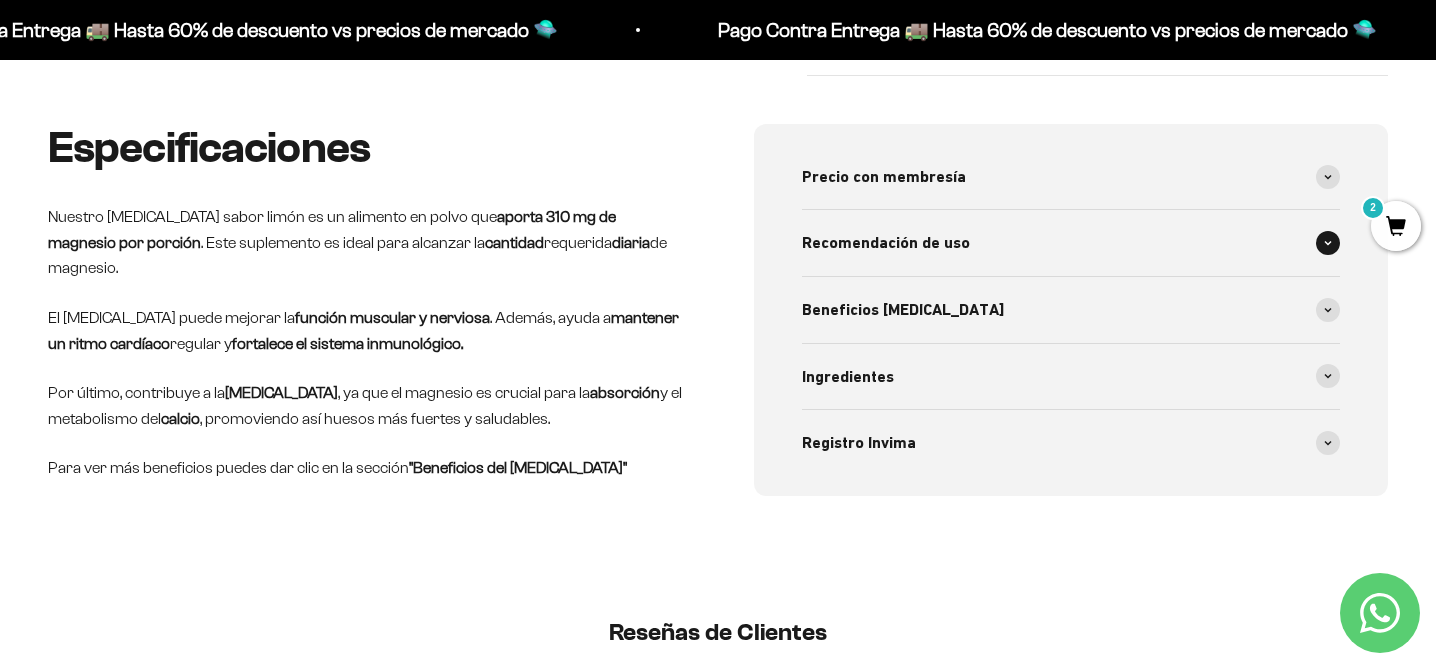 click at bounding box center [1328, 243] 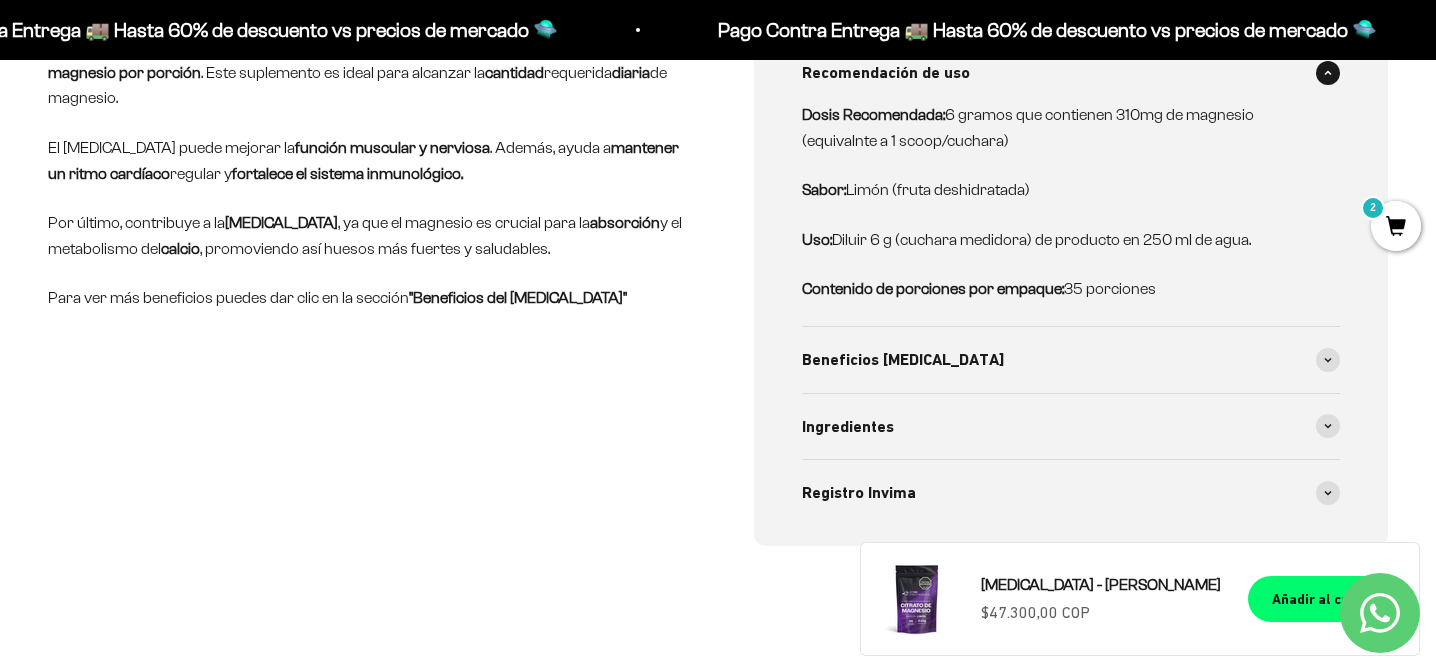scroll, scrollTop: 951, scrollLeft: 0, axis: vertical 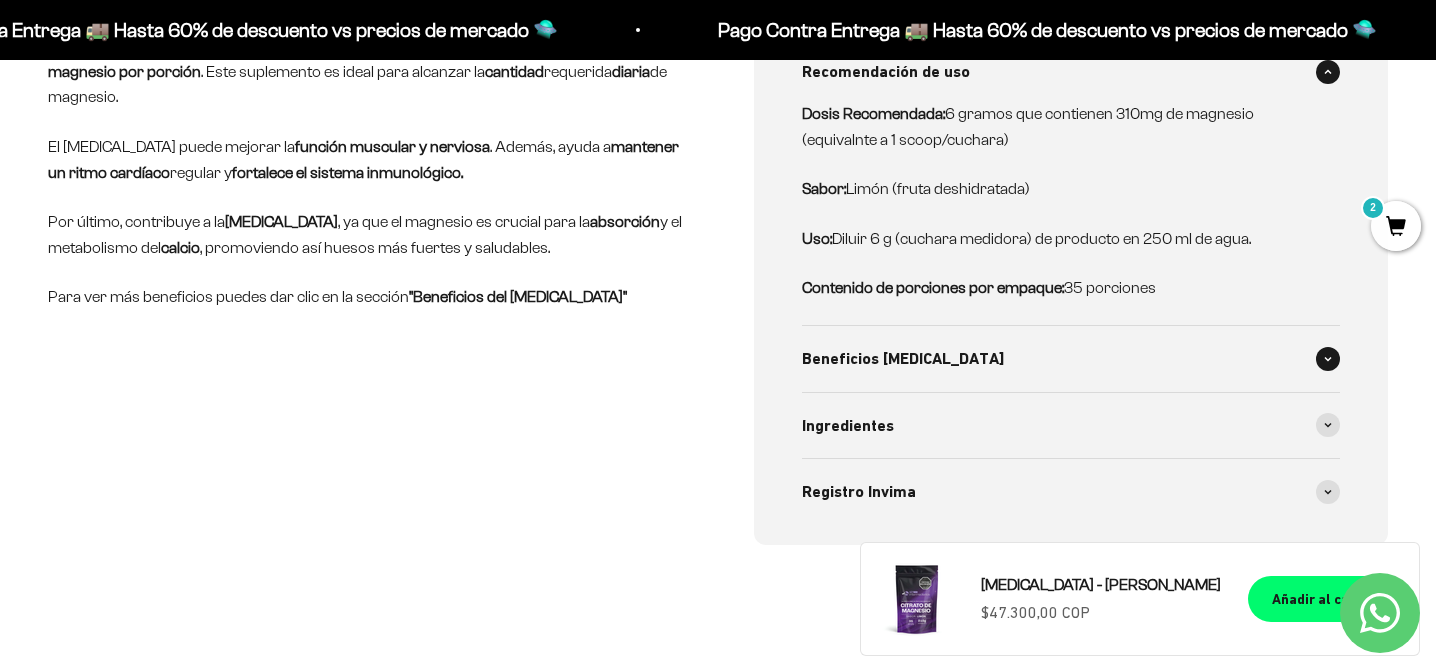 click 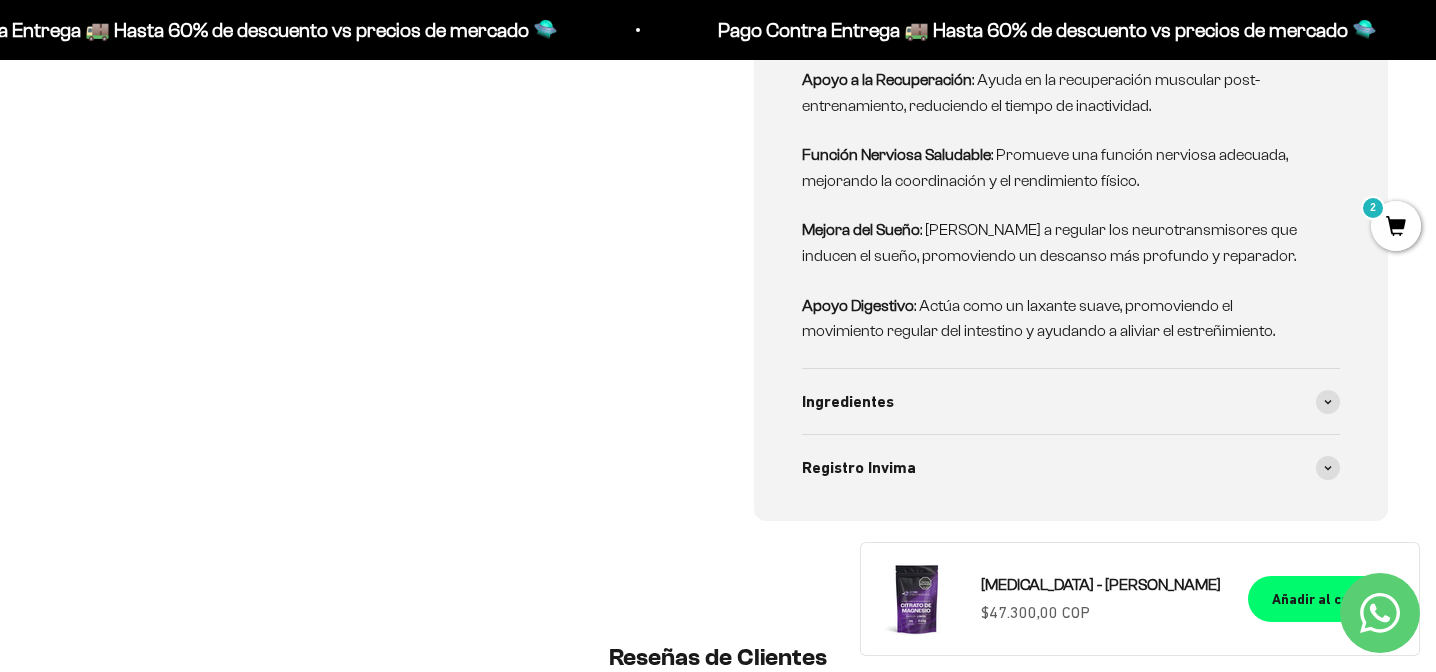 scroll, scrollTop: 1518, scrollLeft: 0, axis: vertical 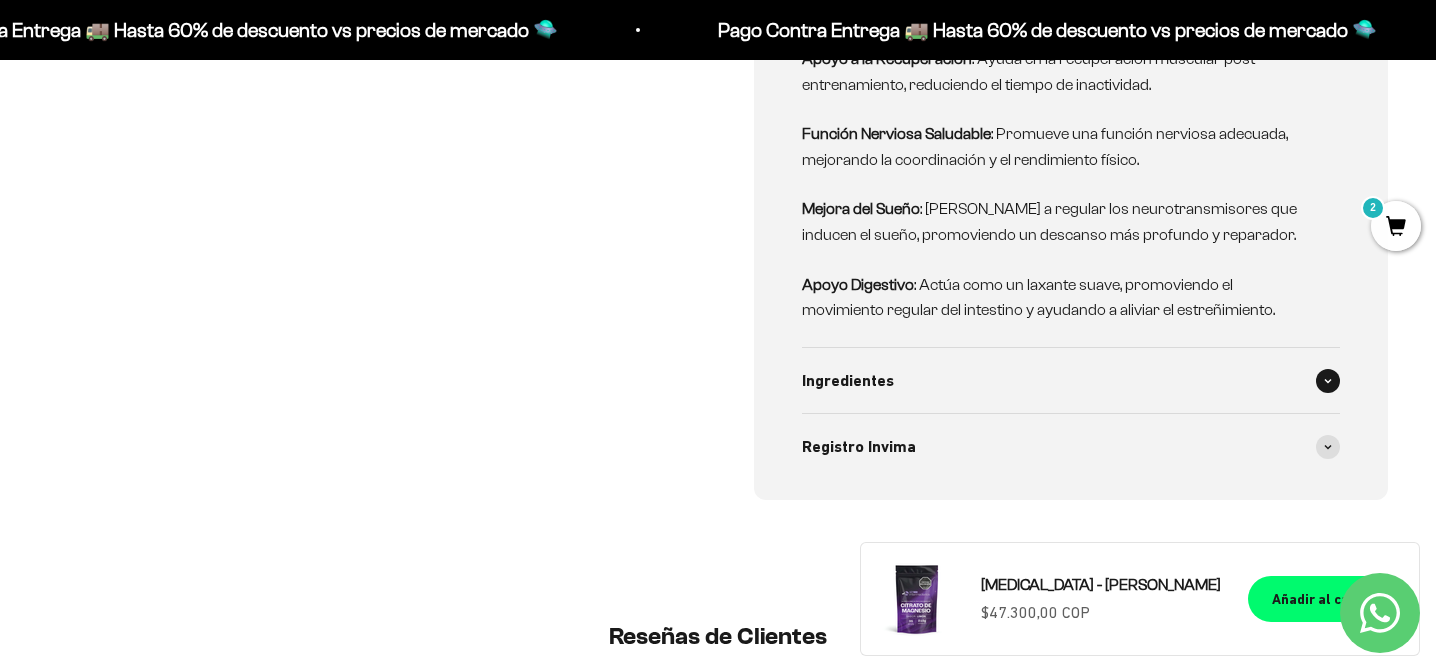 click at bounding box center [1328, 381] 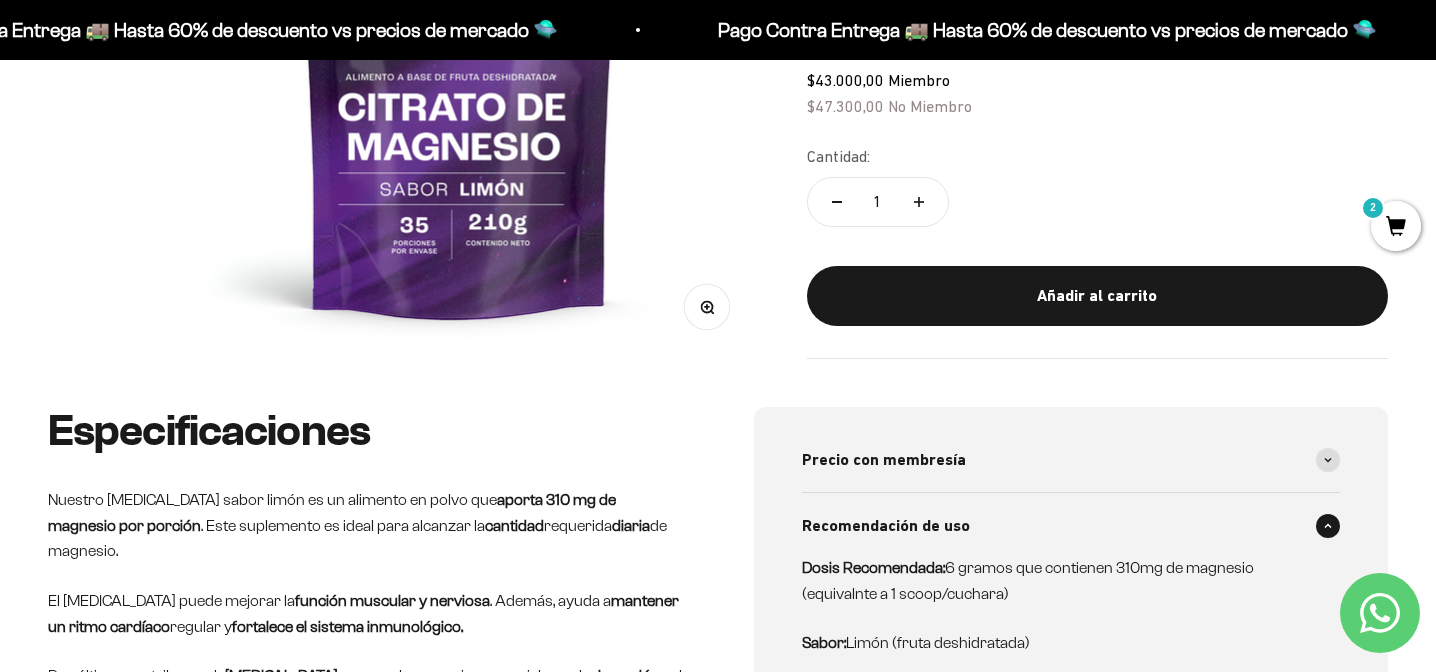 scroll, scrollTop: 493, scrollLeft: 0, axis: vertical 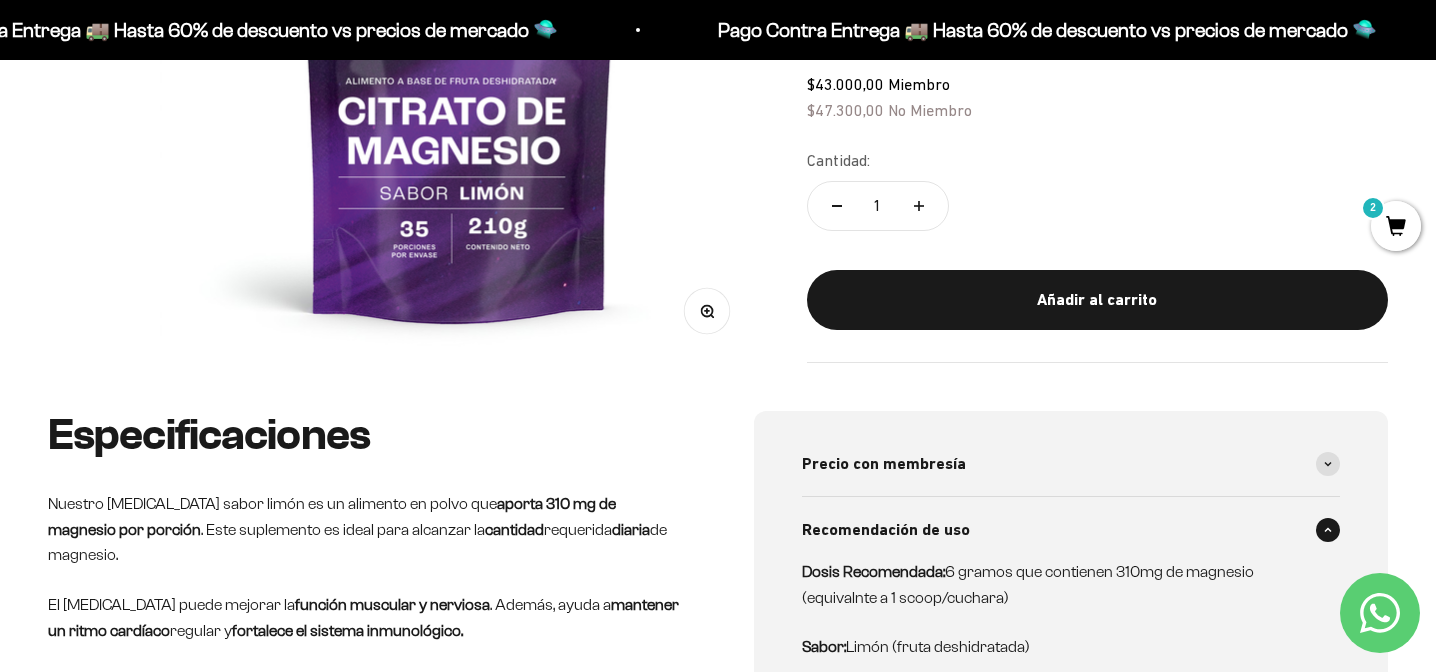 click 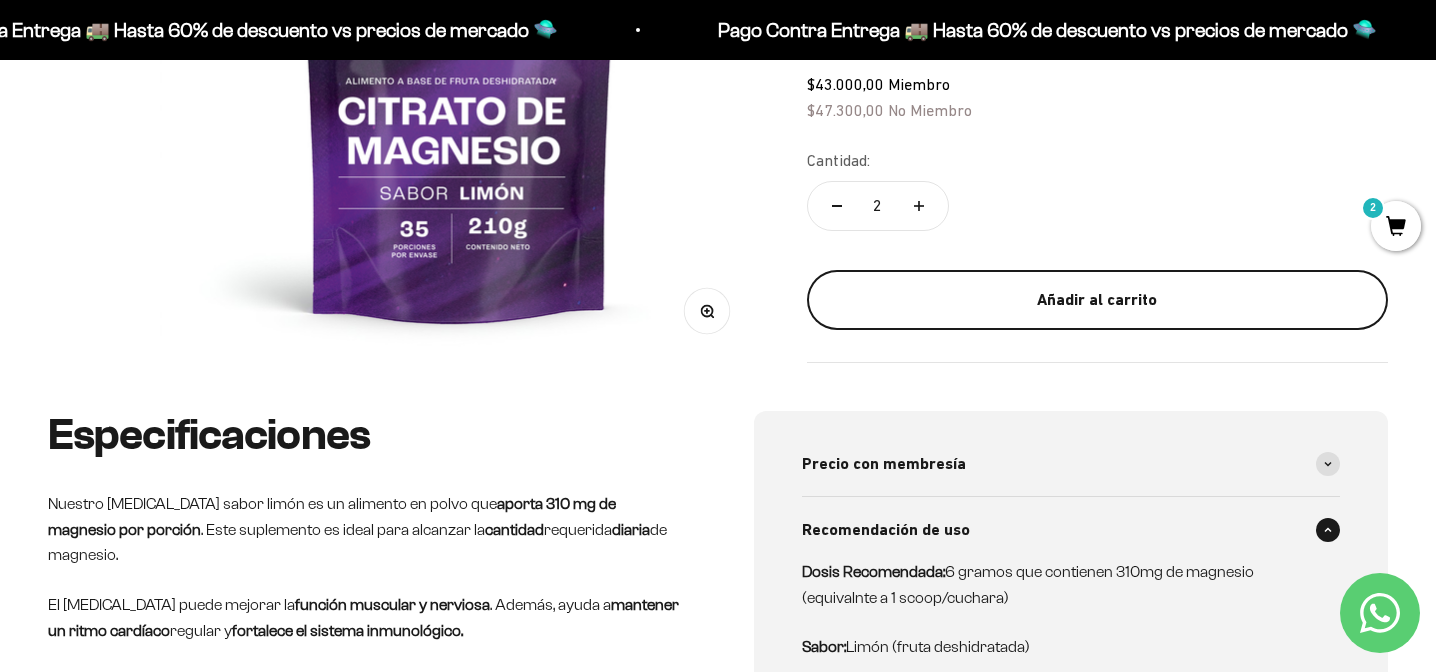 click on "Añadir al carrito" at bounding box center (1097, 300) 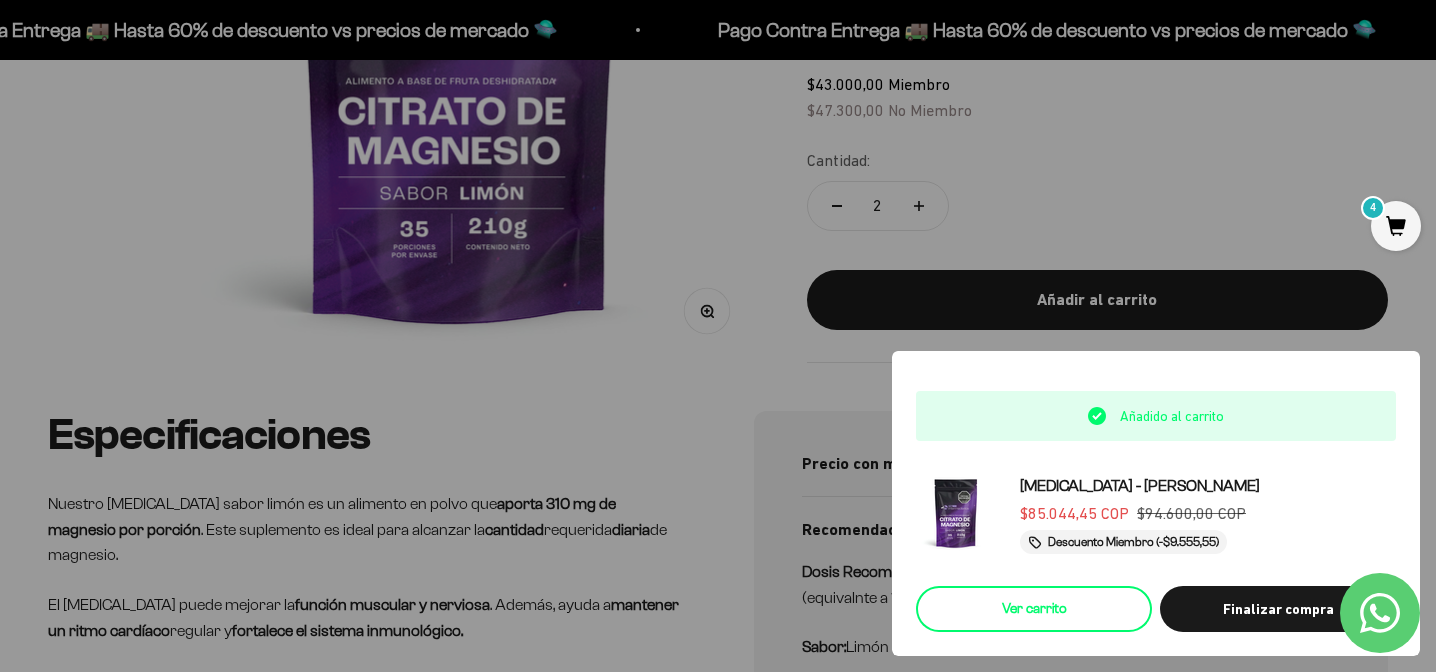 click on "Ver carrito" at bounding box center [1034, 609] 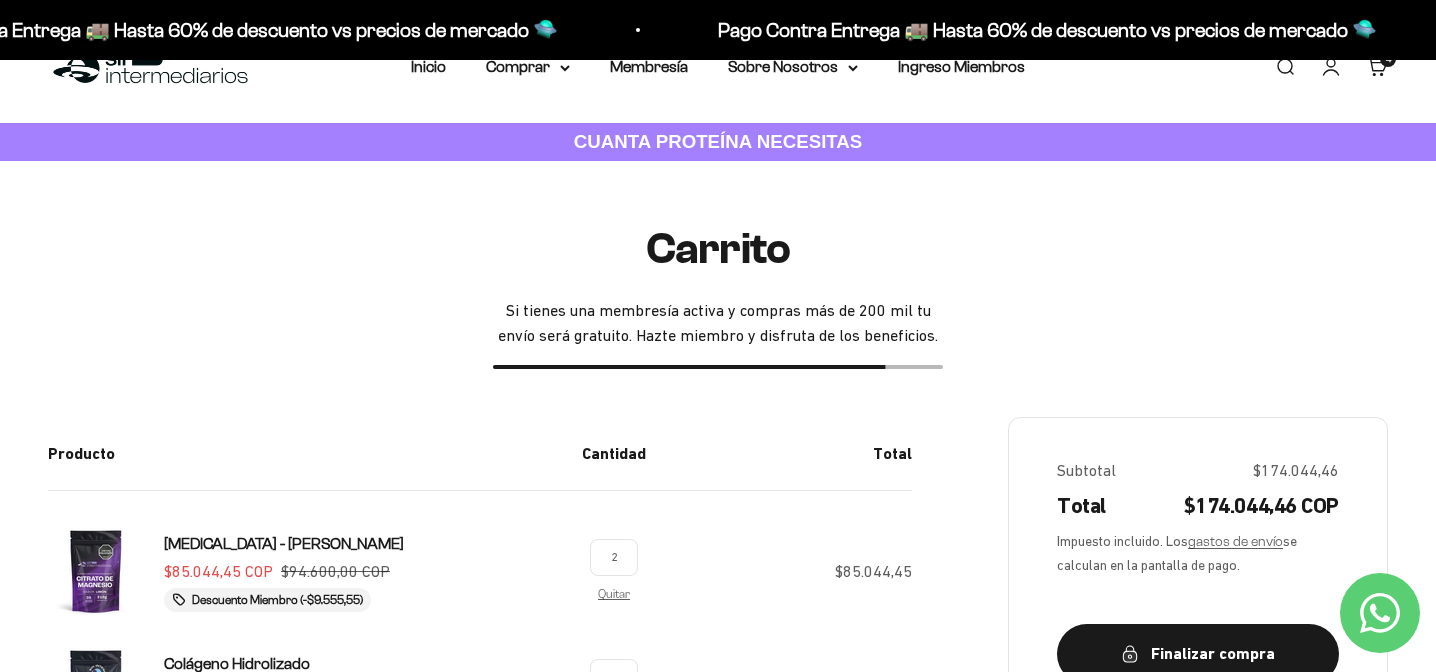 scroll, scrollTop: 35, scrollLeft: 0, axis: vertical 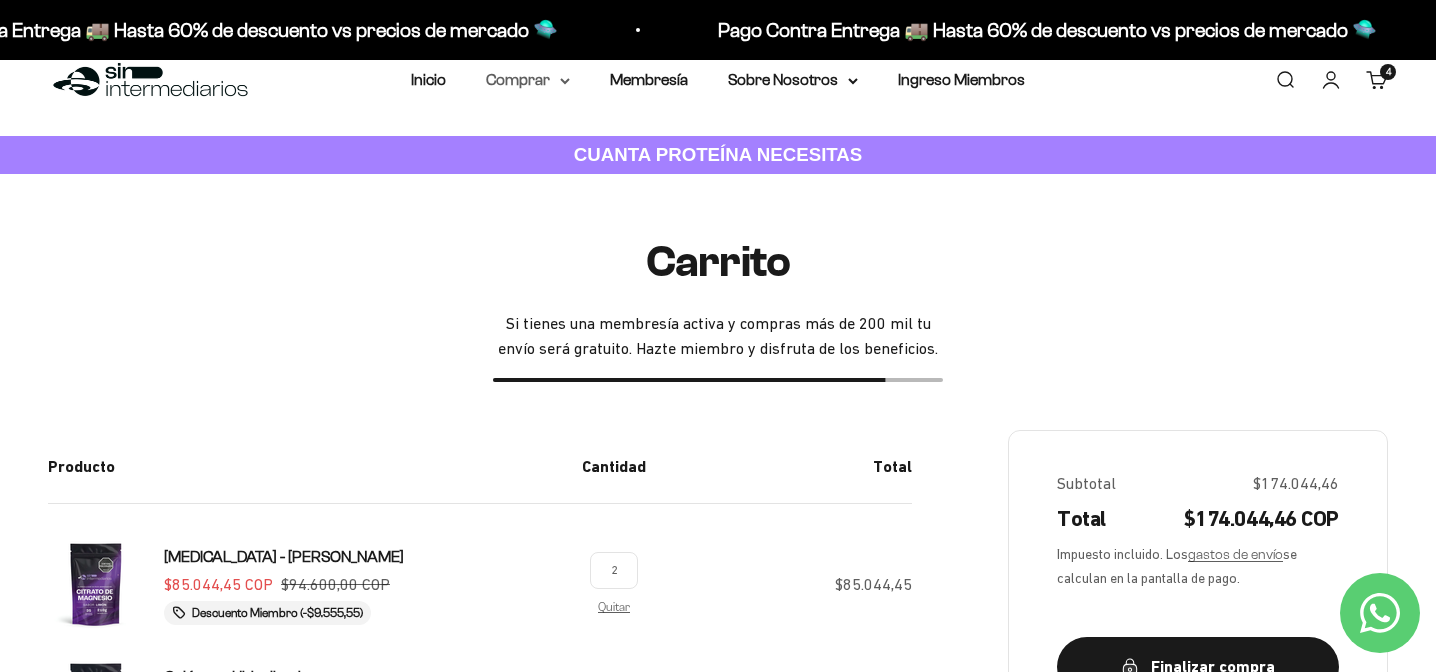 click on "Comprar" at bounding box center (528, 80) 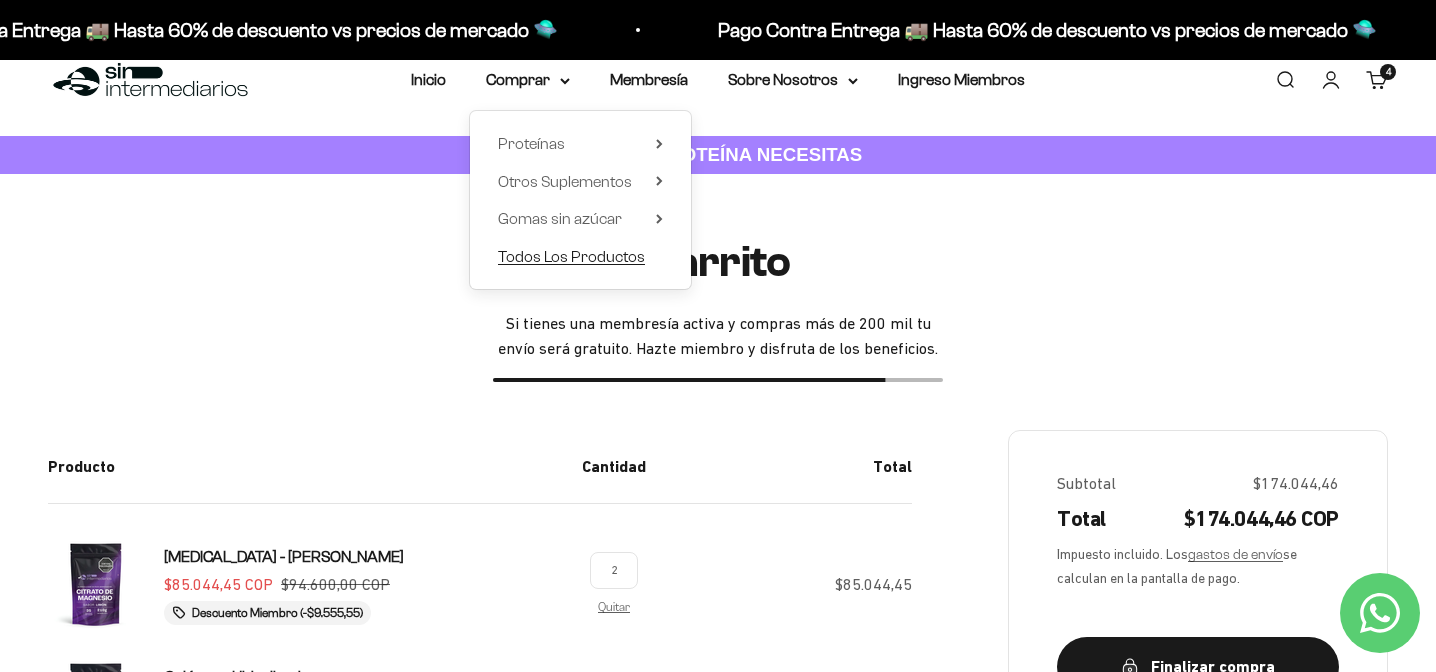 click on "Todos Los Productos" at bounding box center (571, 256) 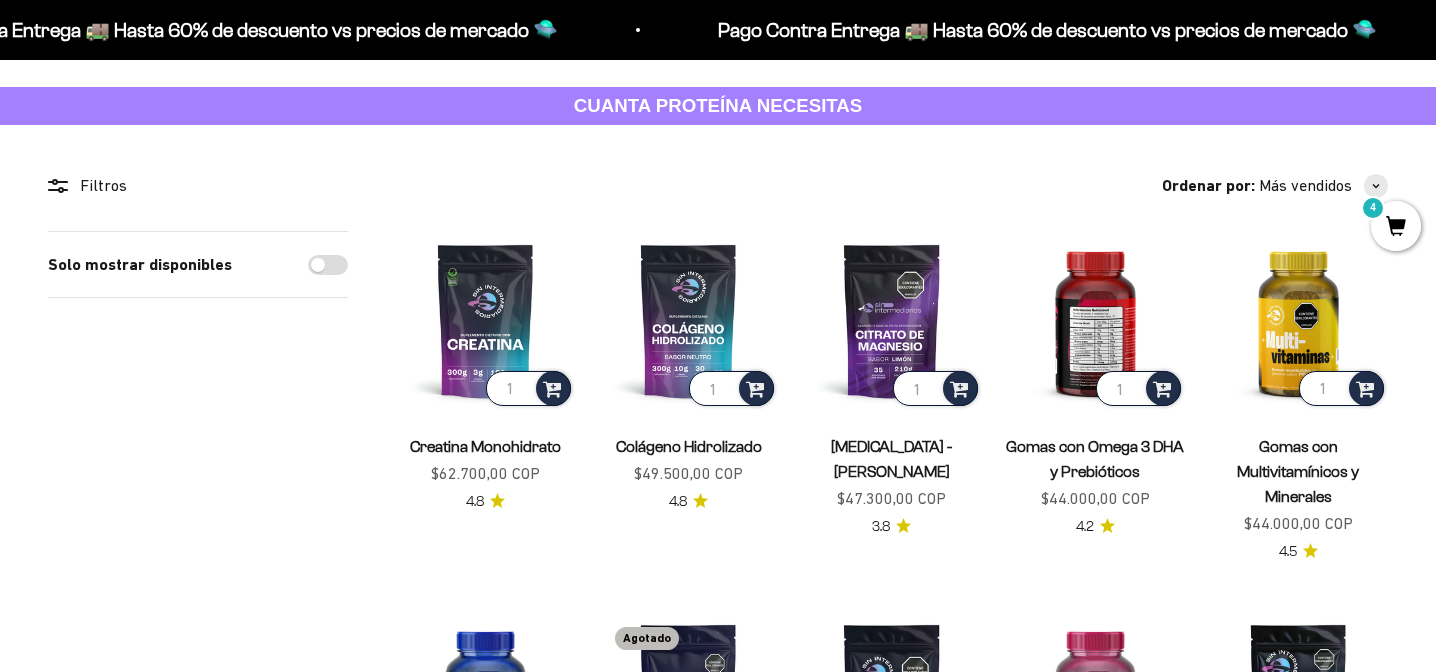 scroll, scrollTop: 112, scrollLeft: 0, axis: vertical 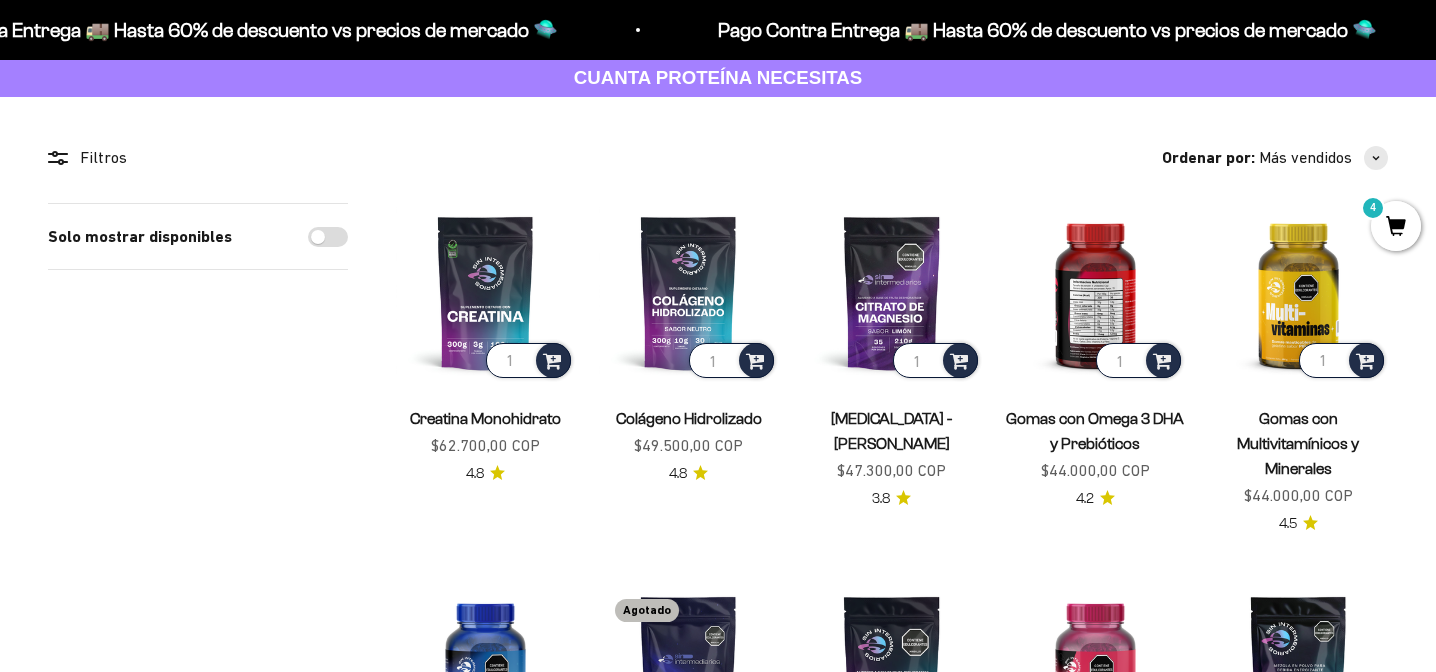 click at bounding box center (1095, 292) 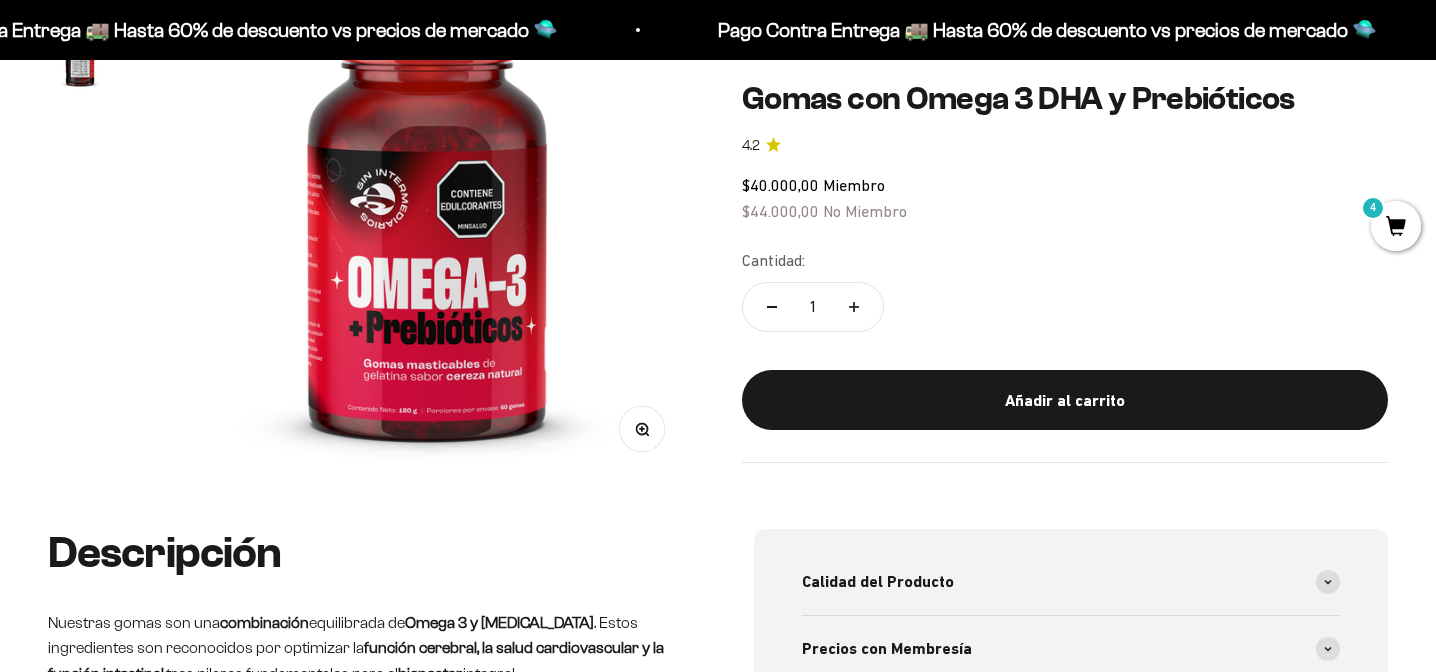 scroll, scrollTop: 576, scrollLeft: 0, axis: vertical 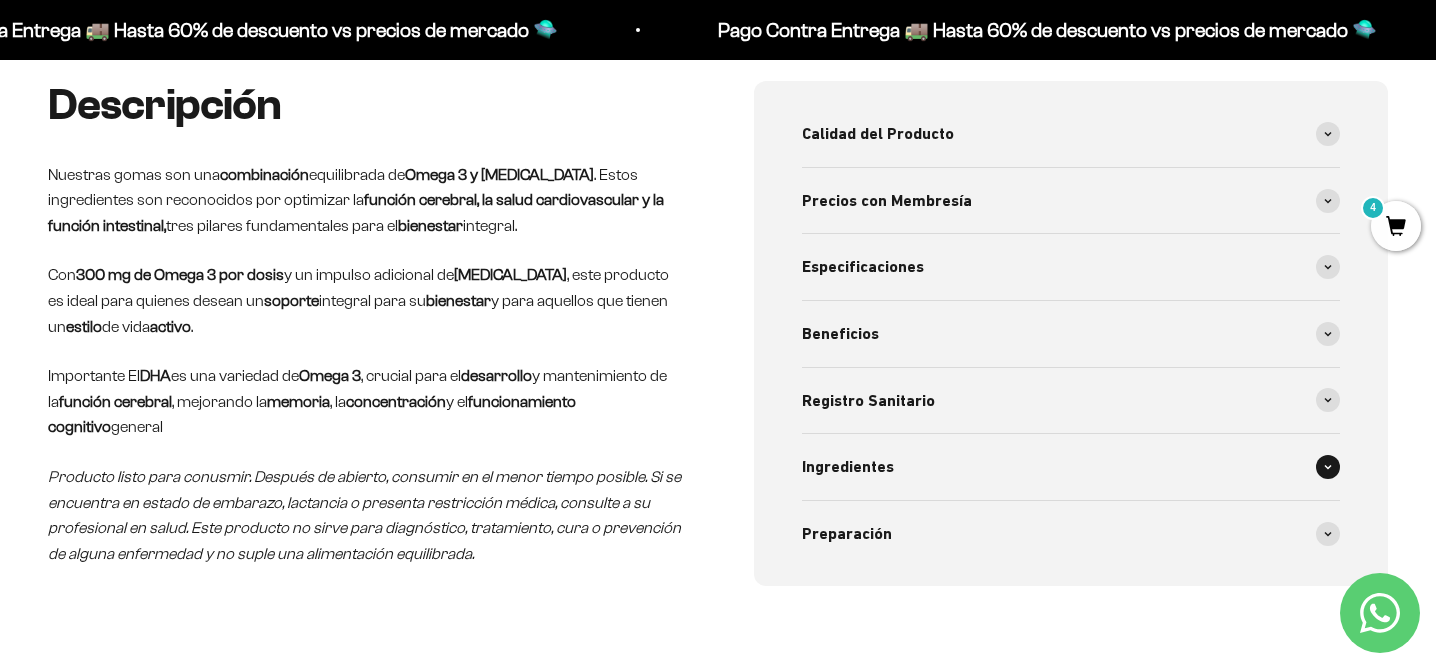 click at bounding box center (1328, 467) 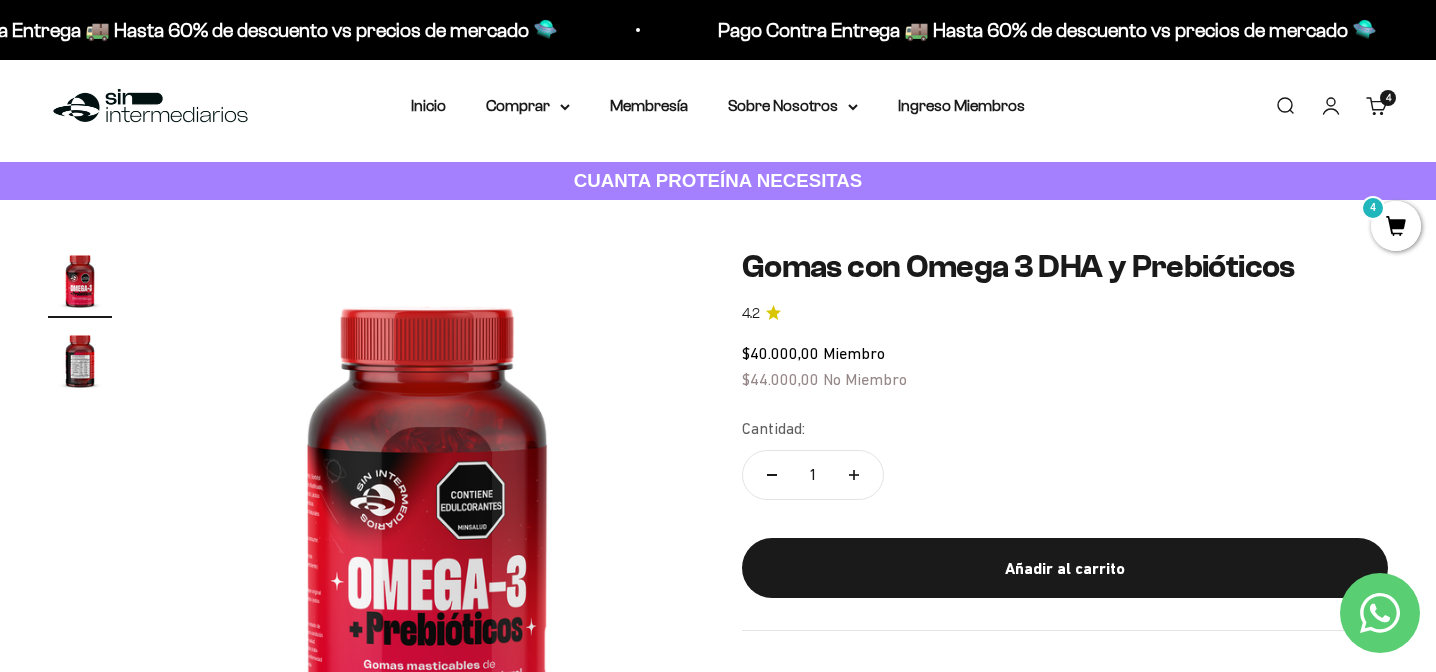 scroll, scrollTop: 0, scrollLeft: 0, axis: both 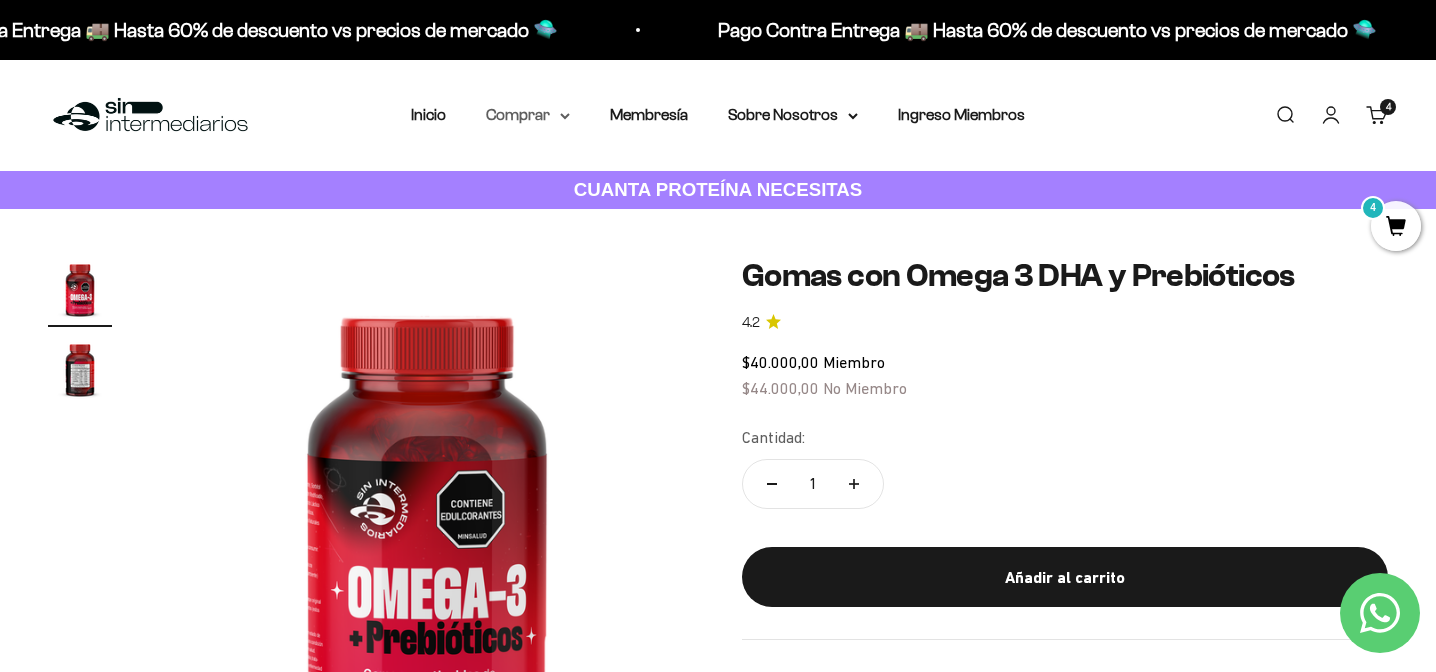click on "Comprar" at bounding box center [528, 115] 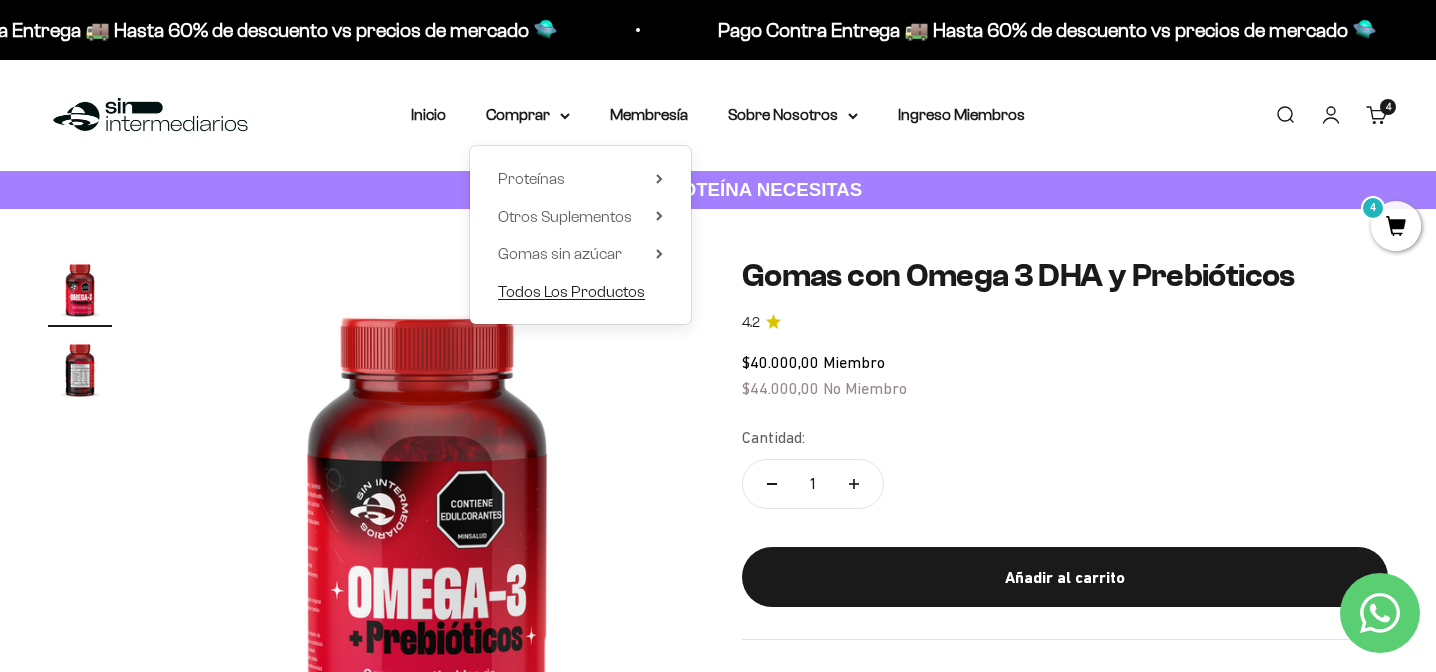 click on "Todos Los Productos" at bounding box center [571, 291] 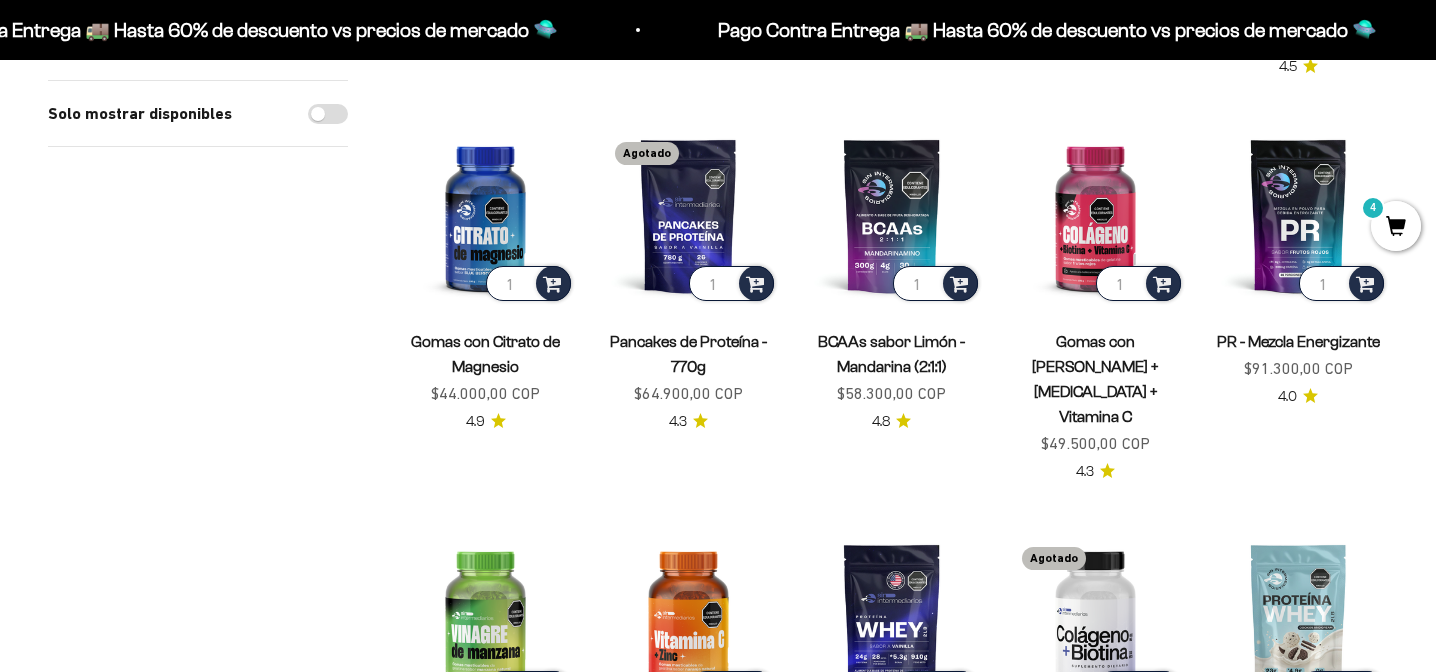 scroll, scrollTop: 558, scrollLeft: 0, axis: vertical 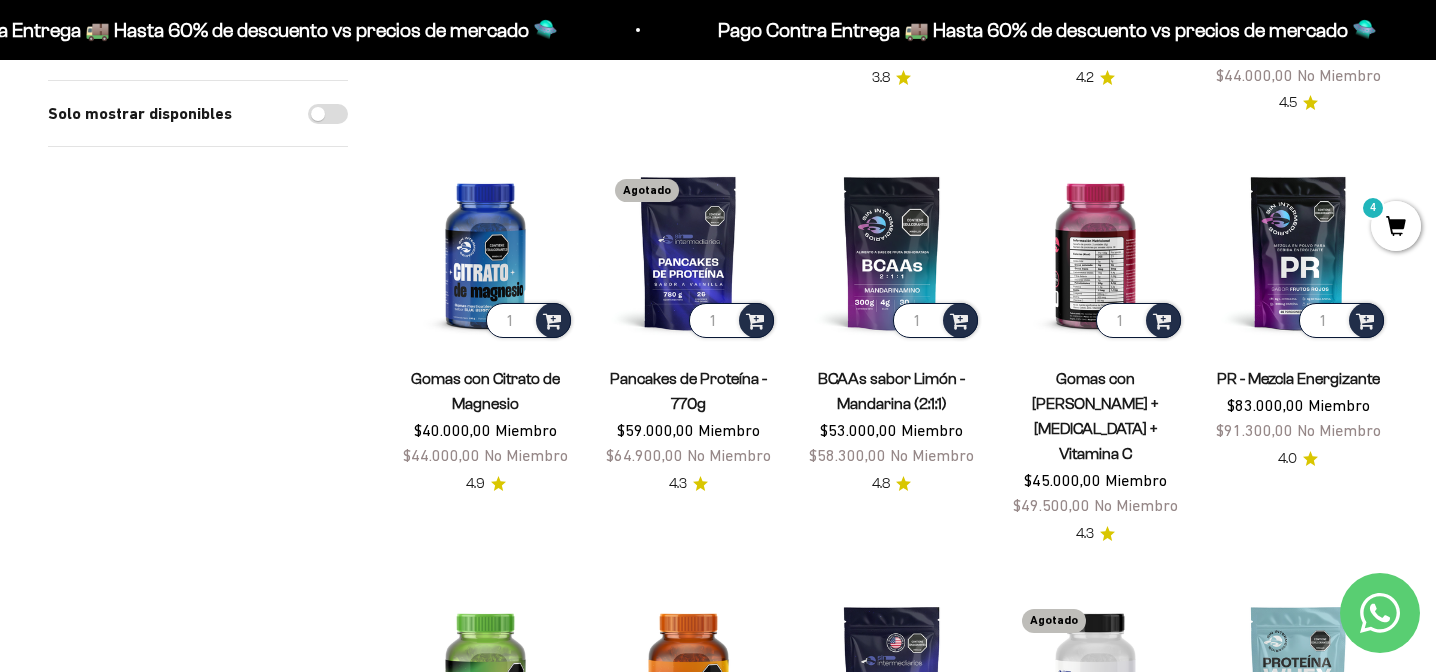 click at bounding box center [1095, 252] 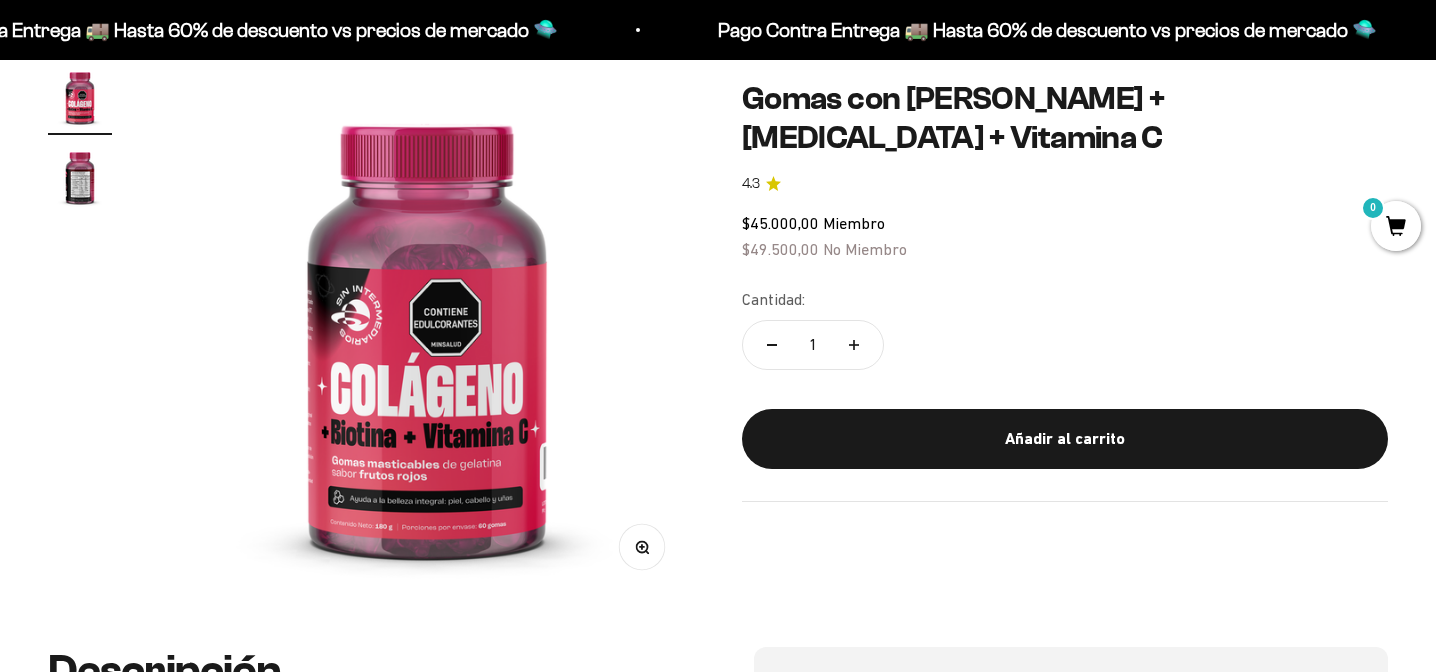 scroll, scrollTop: 192, scrollLeft: 0, axis: vertical 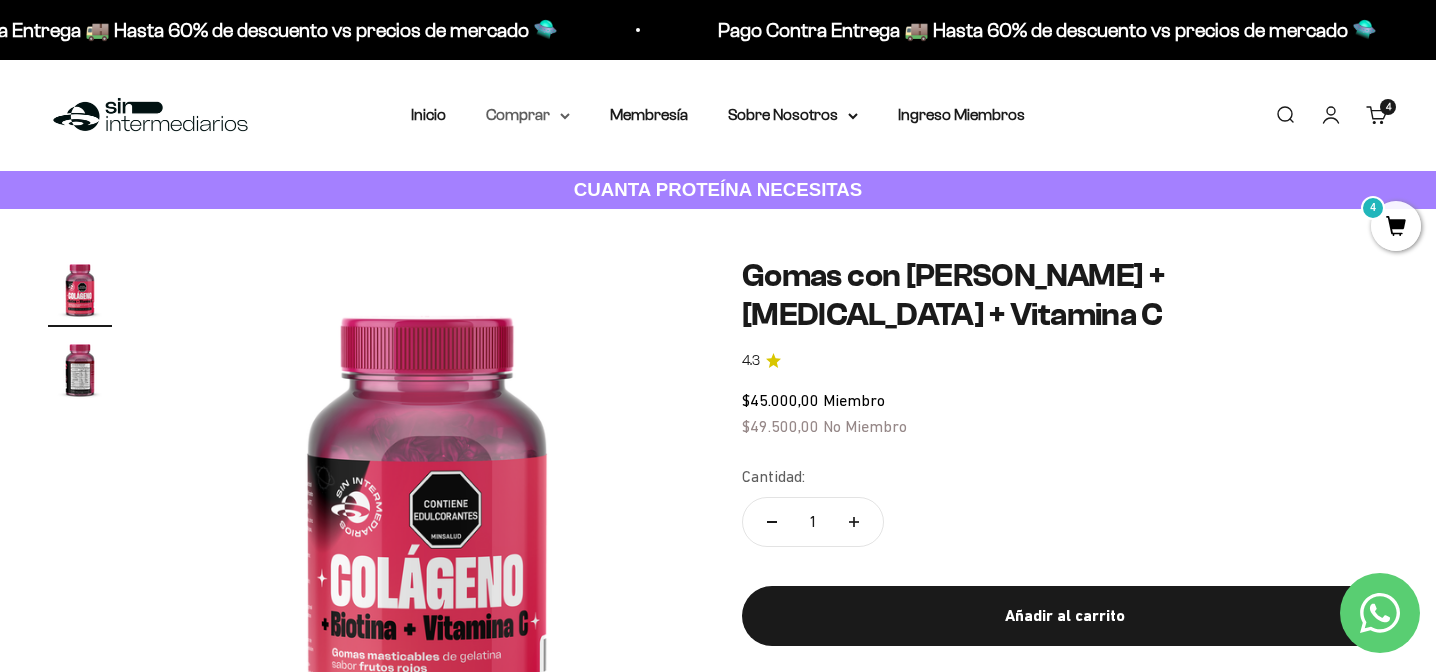 click on "Comprar" at bounding box center (528, 115) 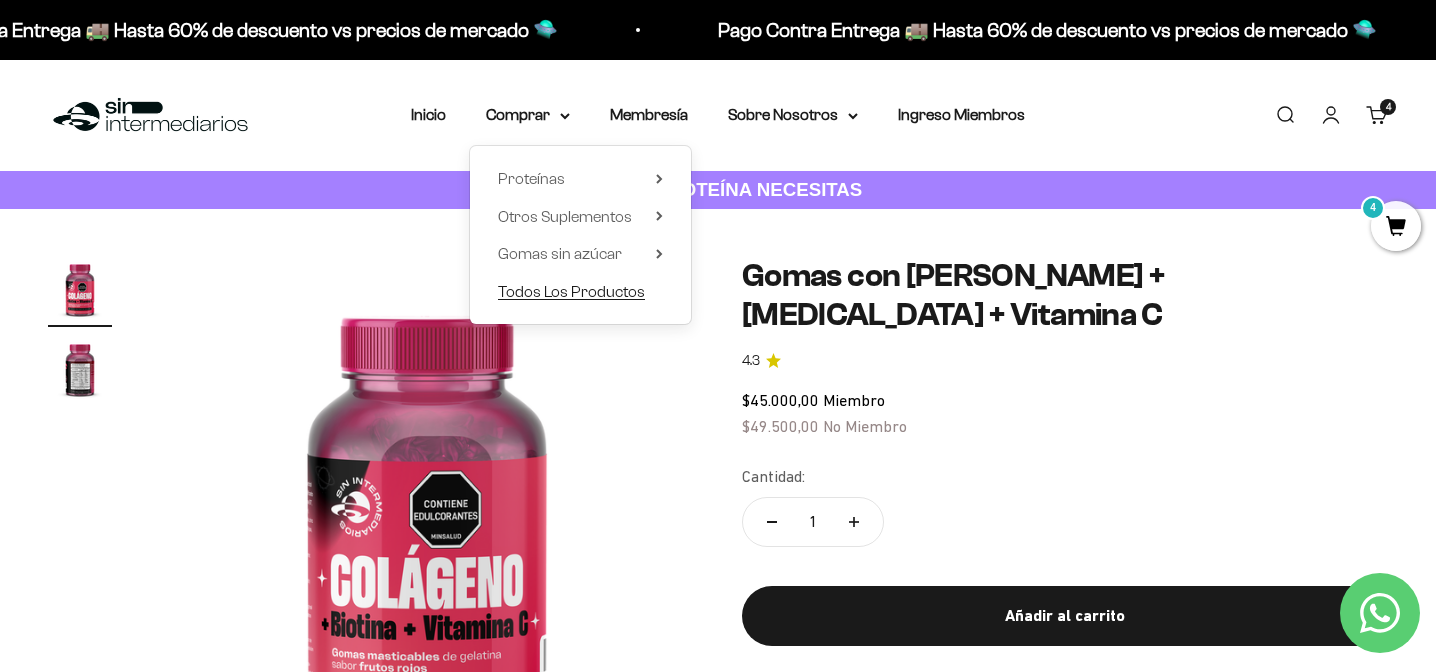 click on "Todos Los Productos" at bounding box center [571, 291] 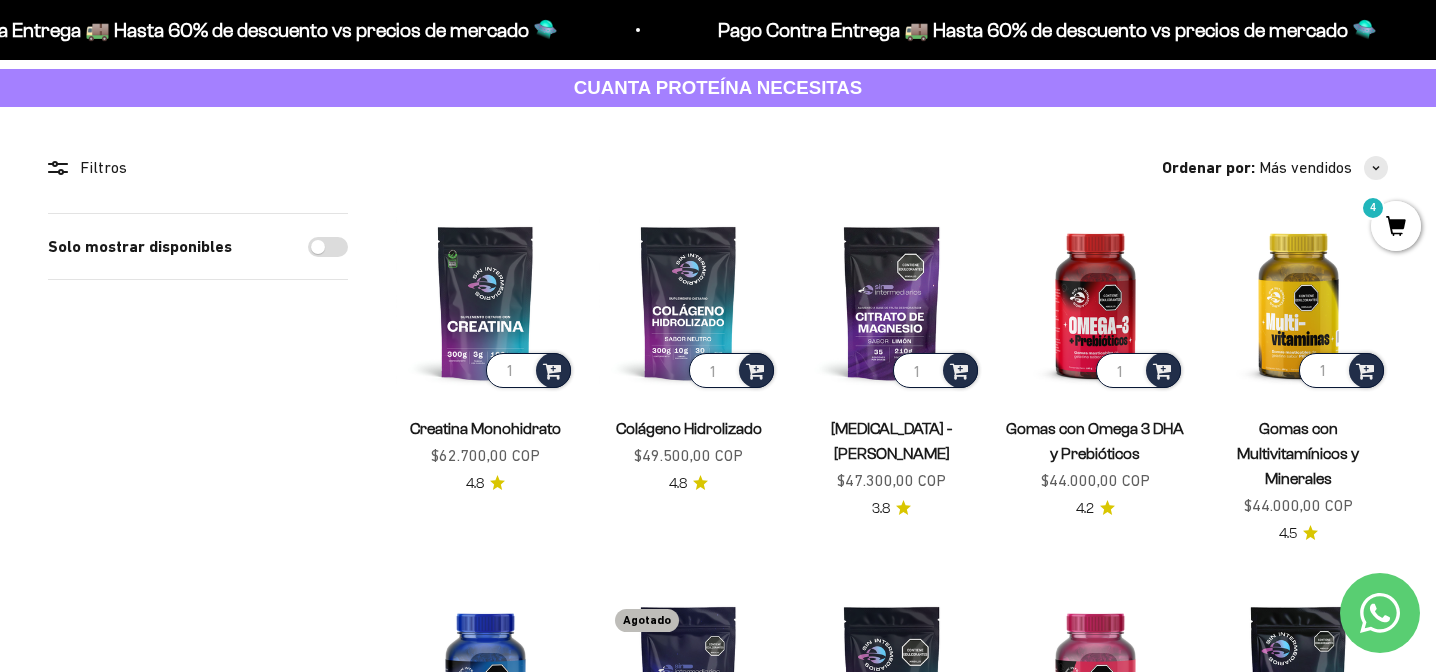 scroll, scrollTop: 104, scrollLeft: 0, axis: vertical 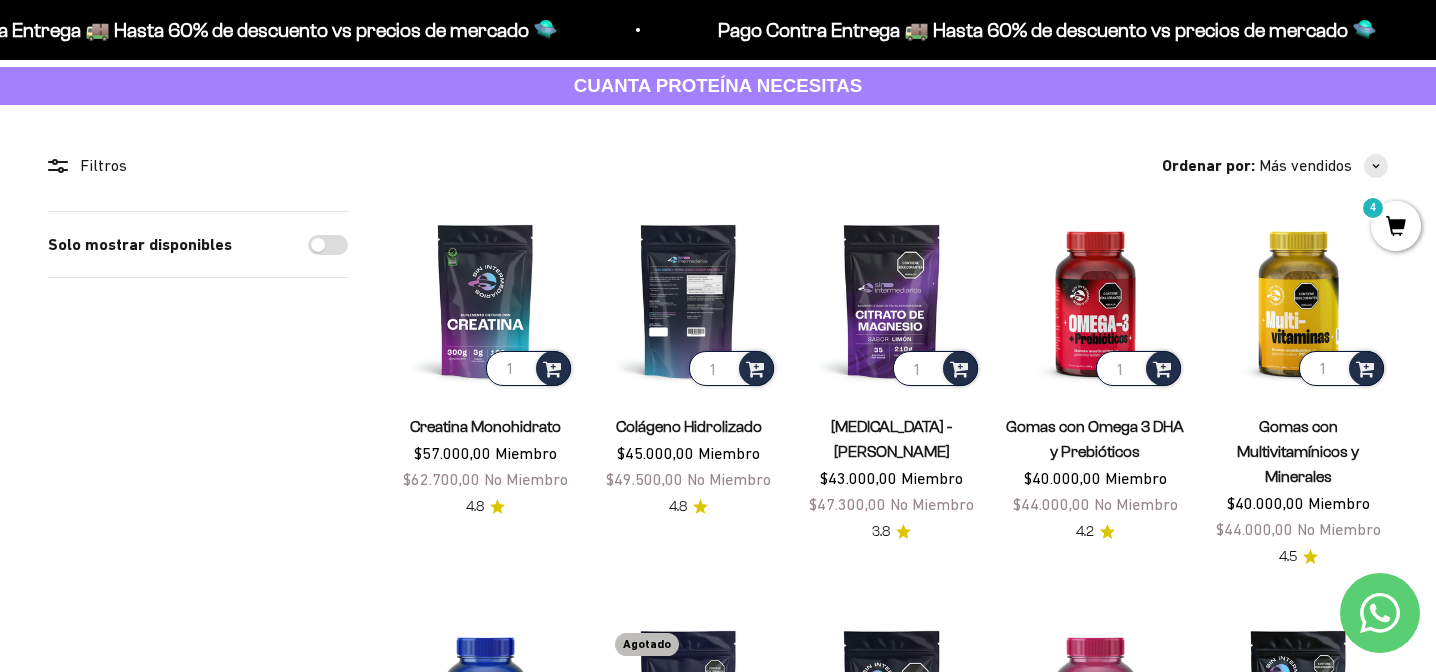 click at bounding box center (688, 300) 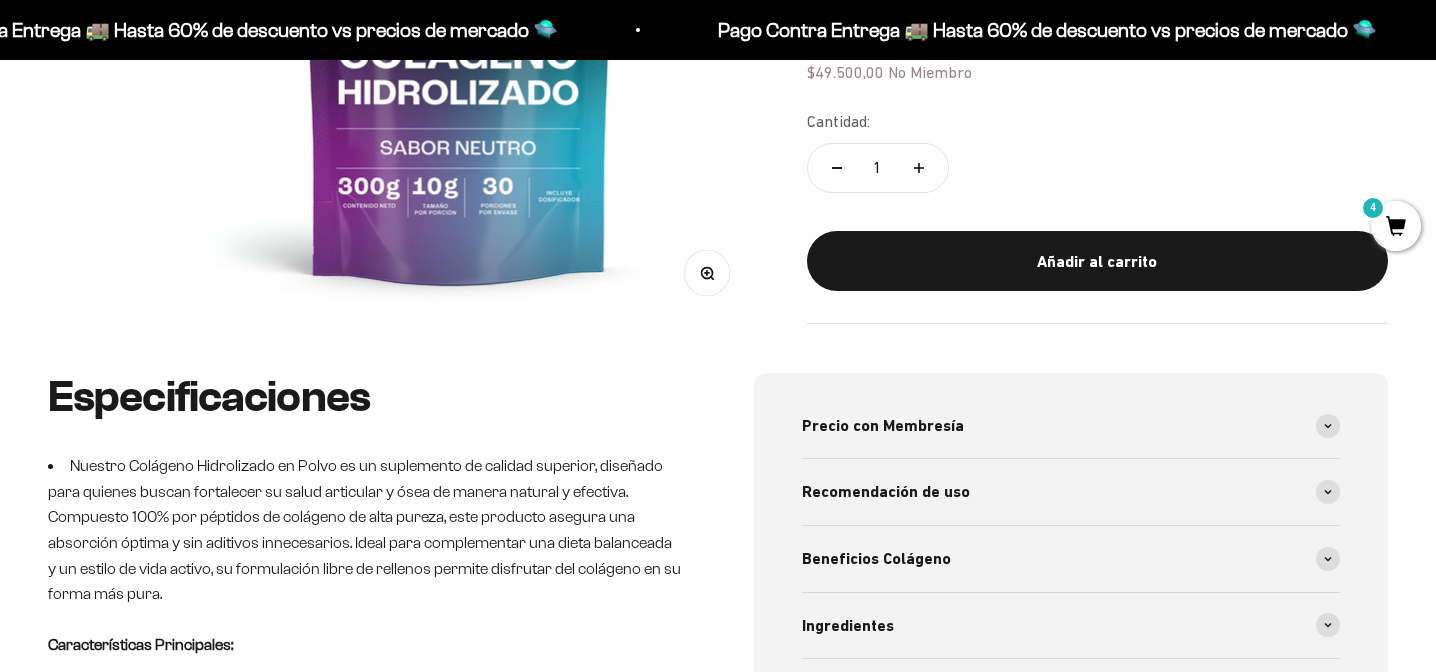 scroll, scrollTop: 531, scrollLeft: 0, axis: vertical 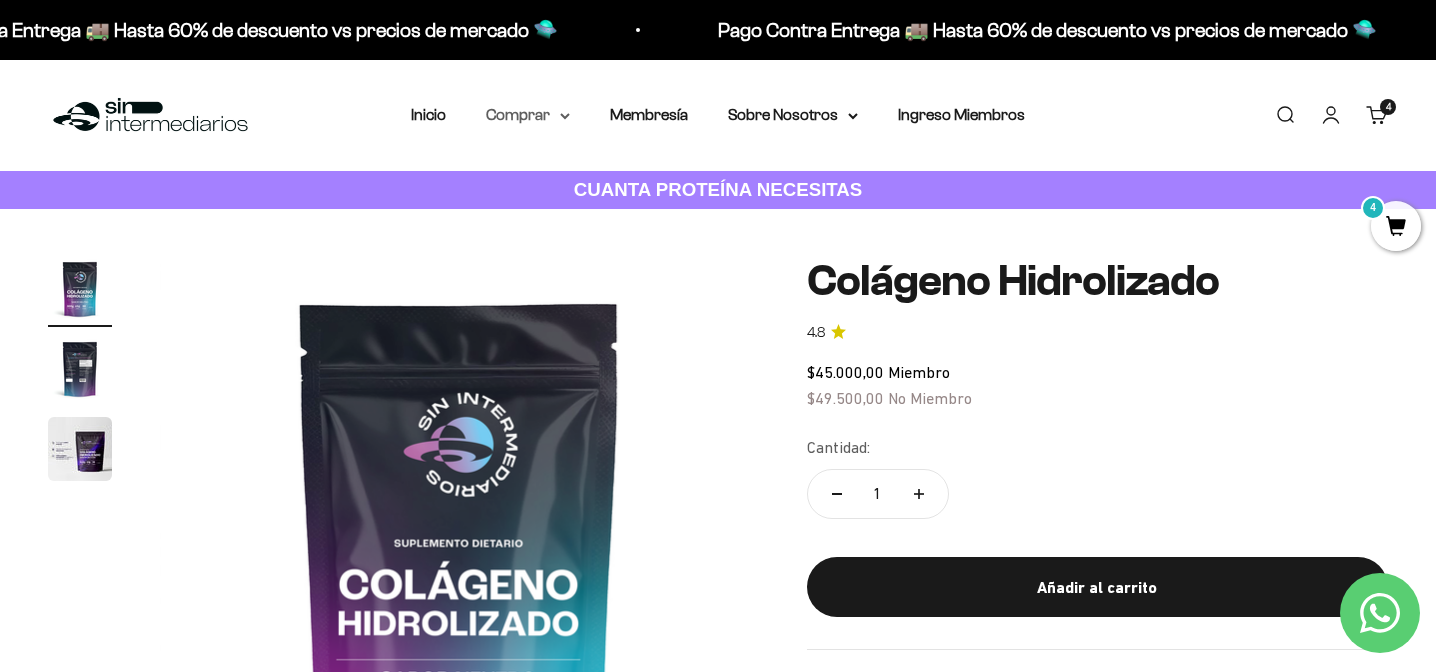 click on "Comprar" at bounding box center [528, 115] 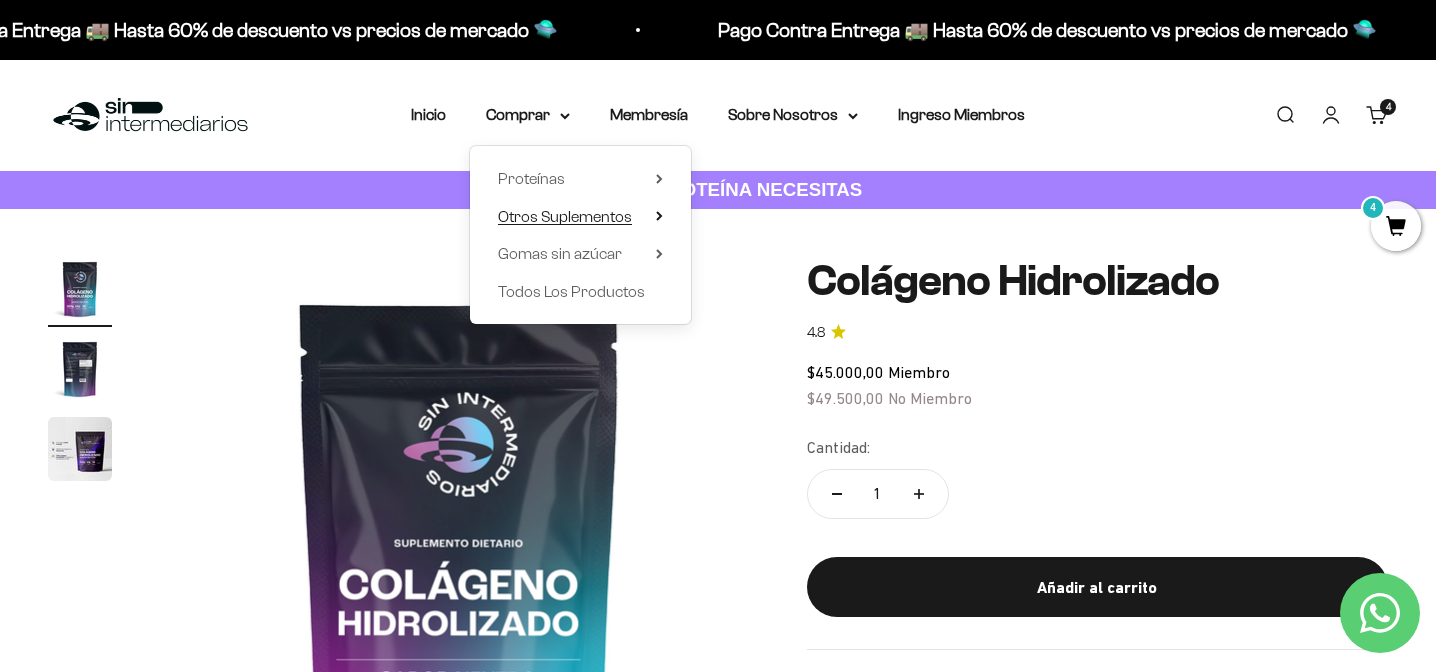 click on "Otros Suplementos" at bounding box center (565, 216) 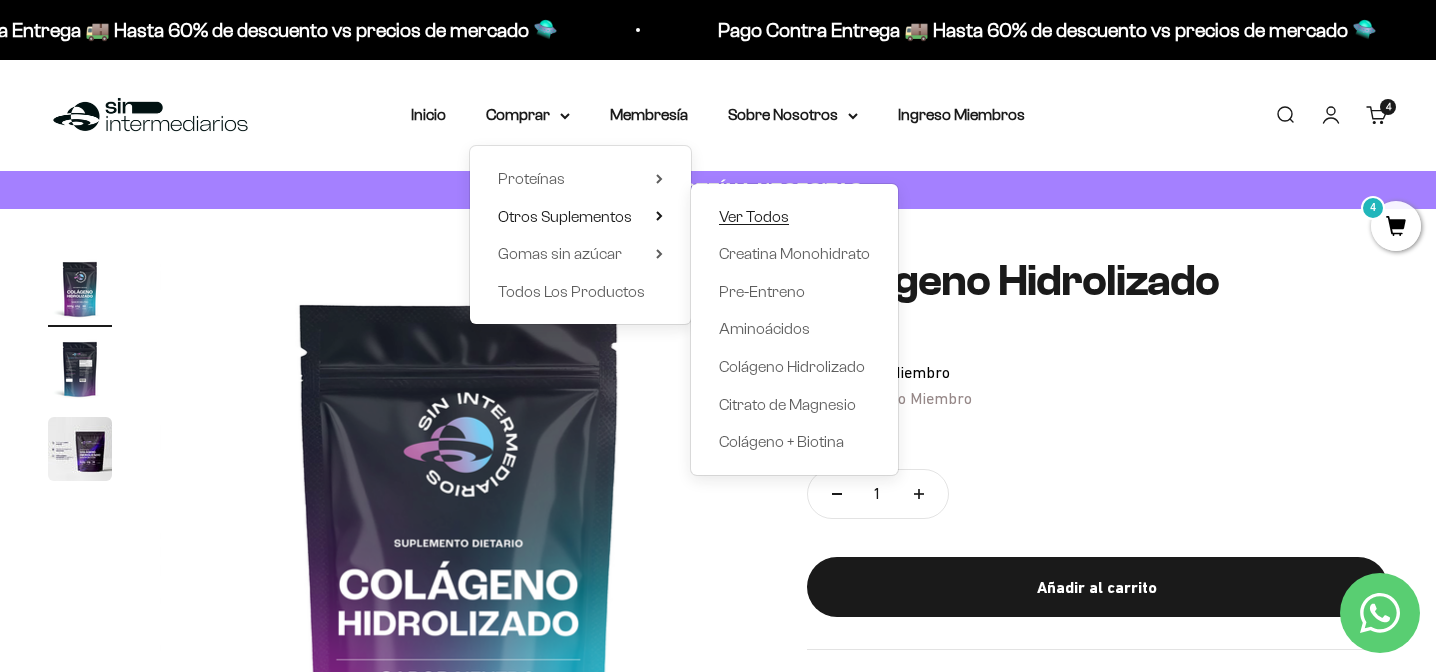 click on "Ver Todos" at bounding box center (754, 216) 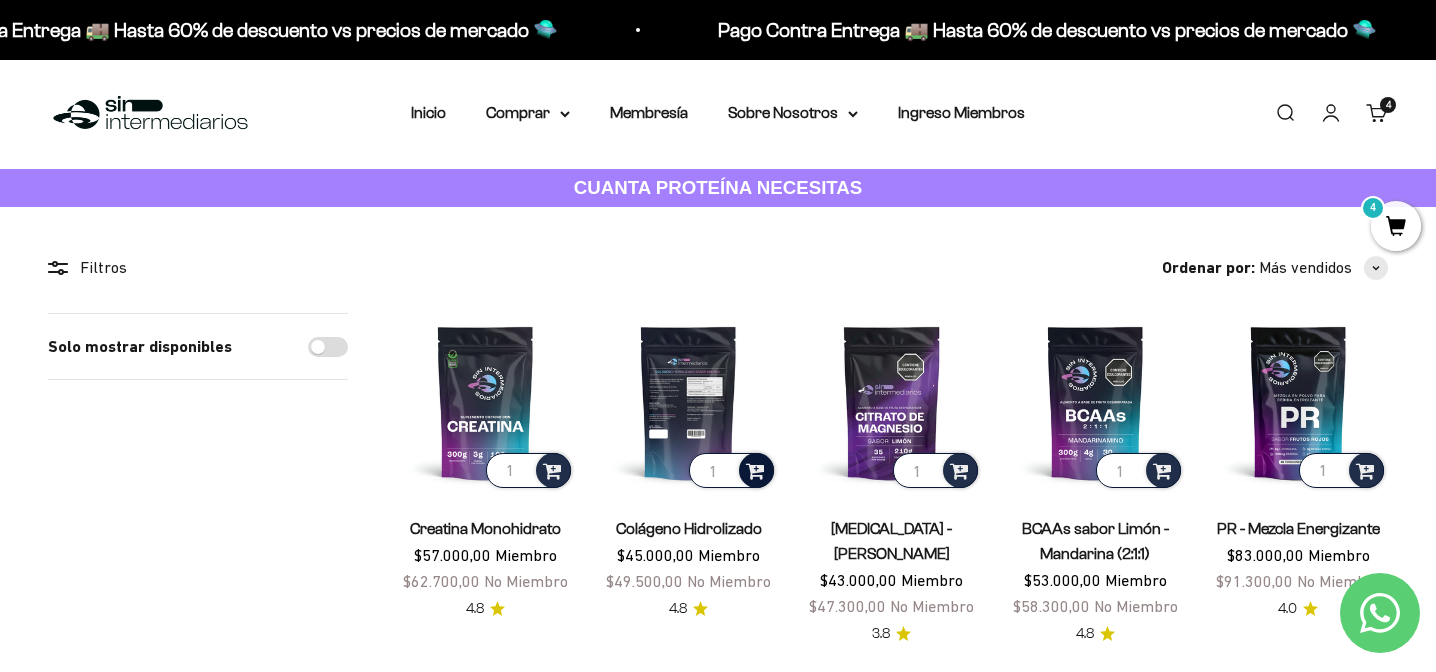 scroll, scrollTop: 0, scrollLeft: 0, axis: both 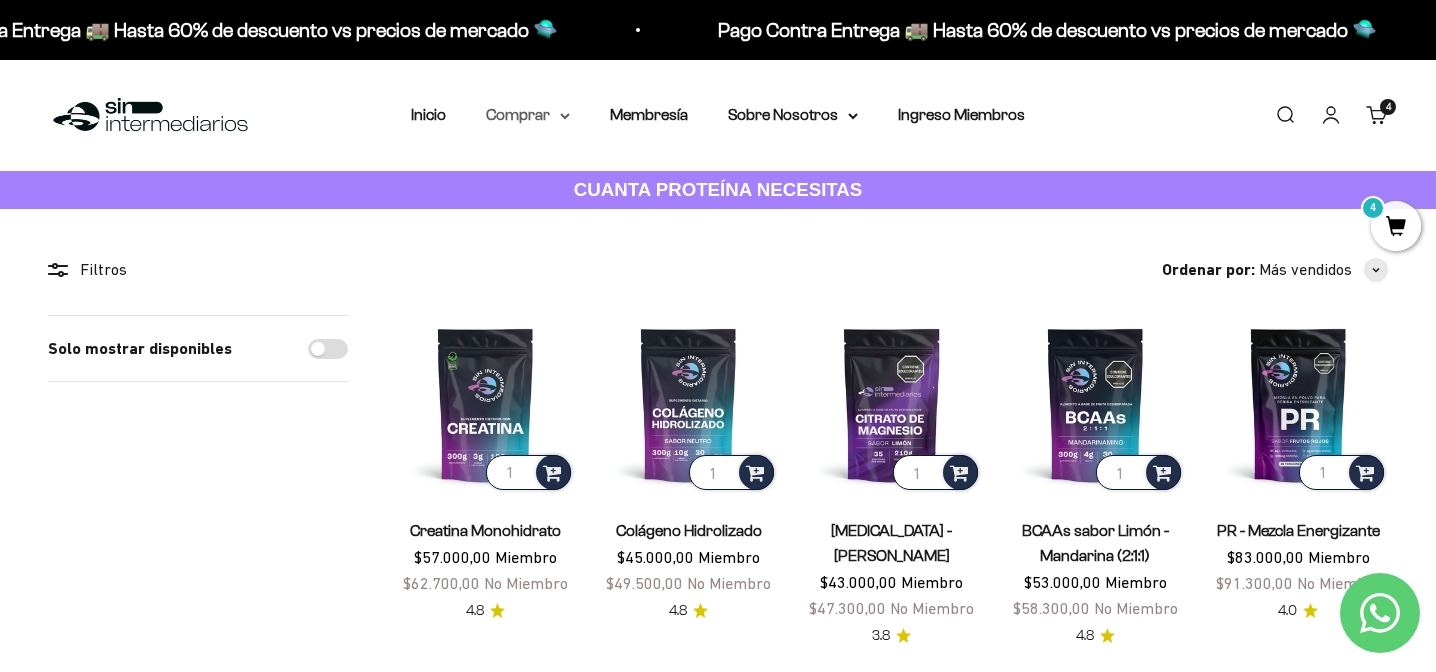click on "Comprar" at bounding box center (528, 115) 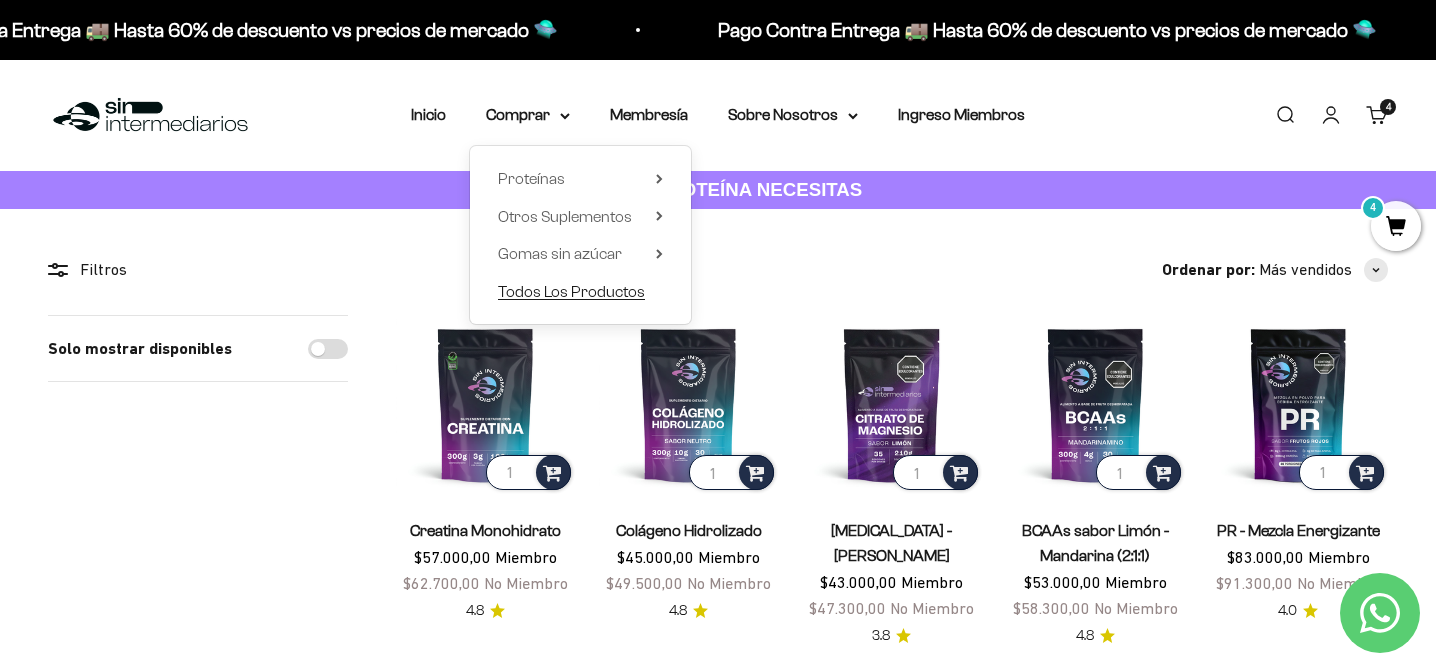 click on "Todos Los Productos" at bounding box center (571, 291) 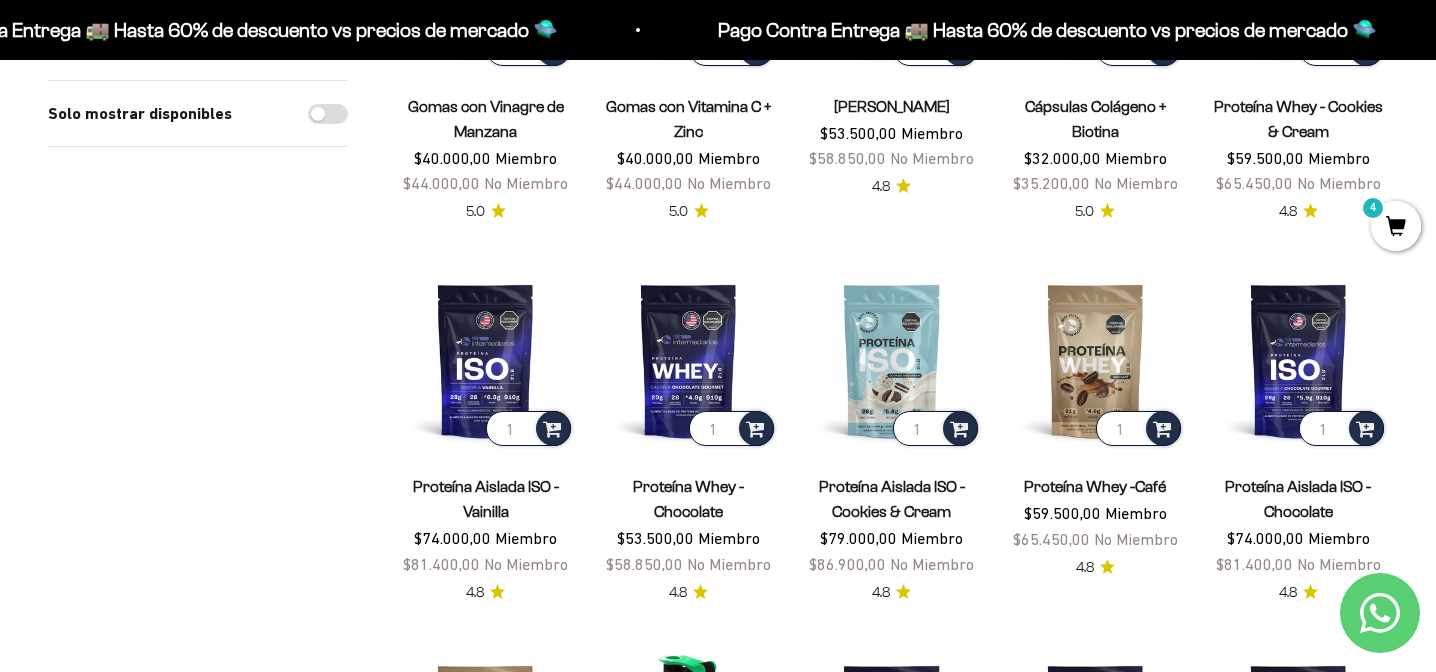 scroll, scrollTop: 1262, scrollLeft: 0, axis: vertical 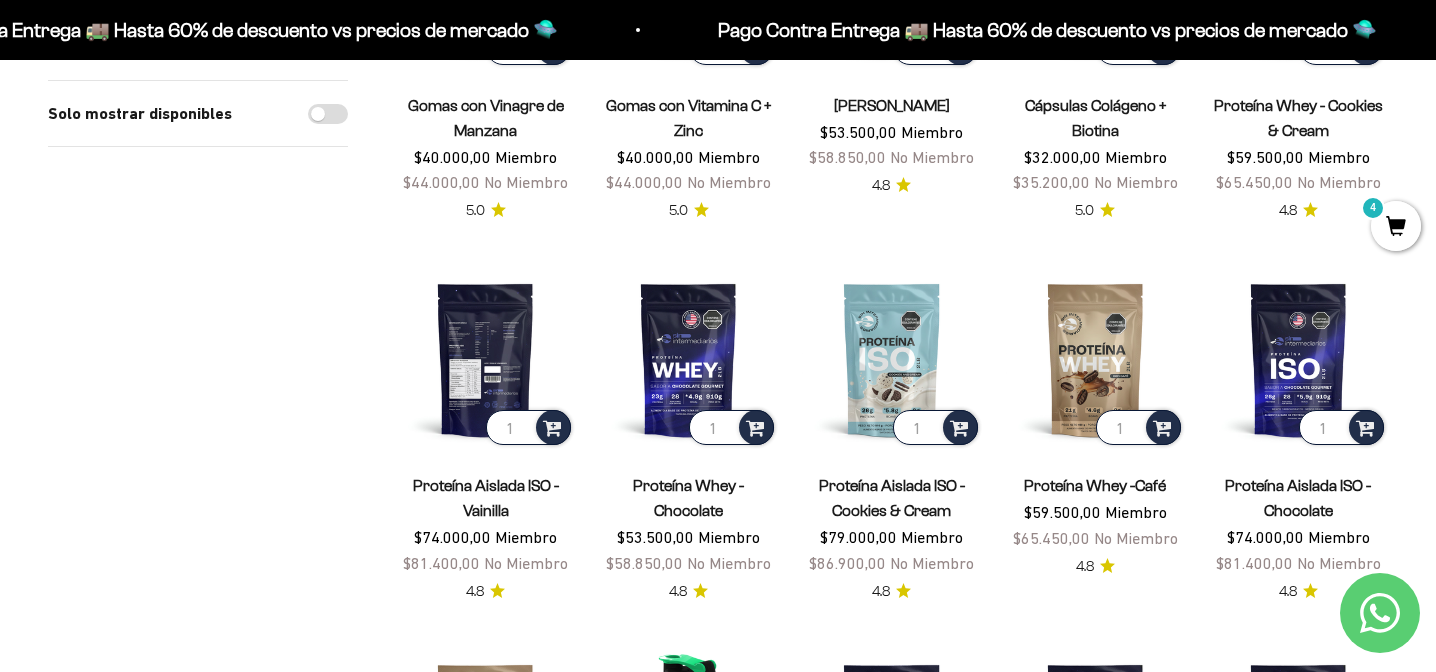 click at bounding box center [485, 359] 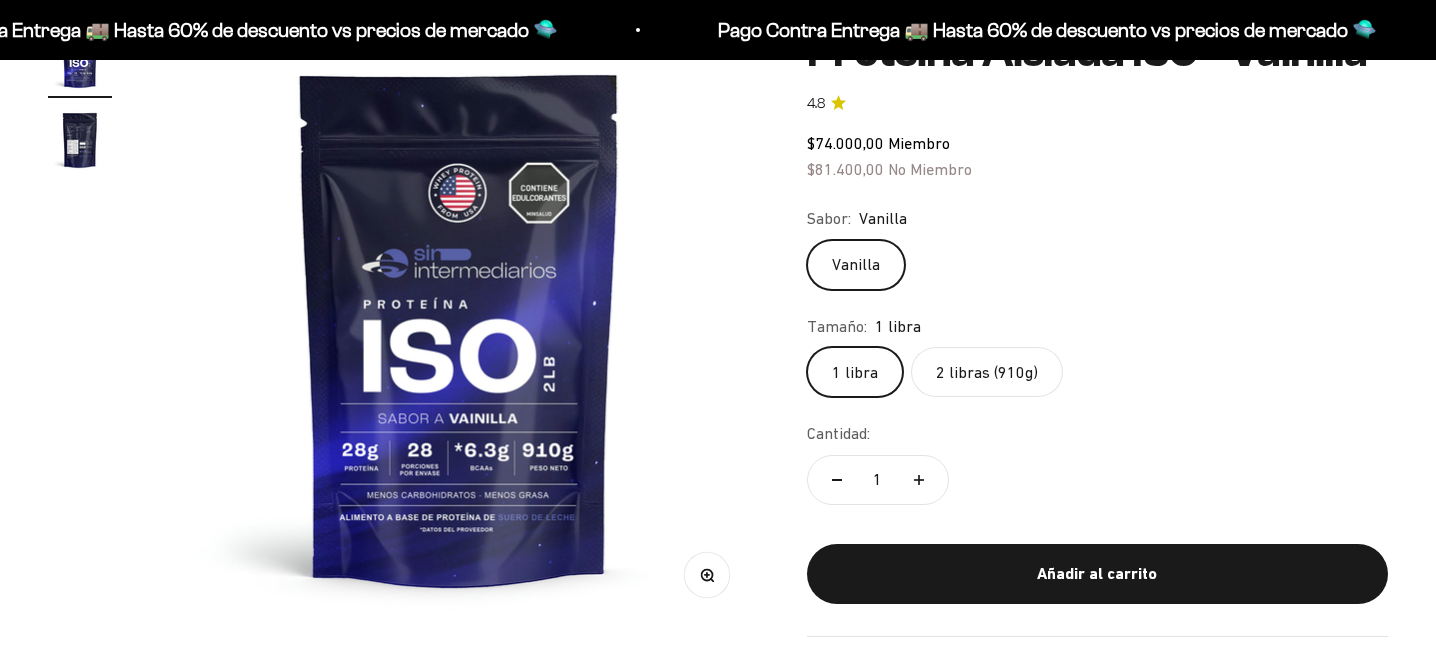 scroll, scrollTop: 229, scrollLeft: 0, axis: vertical 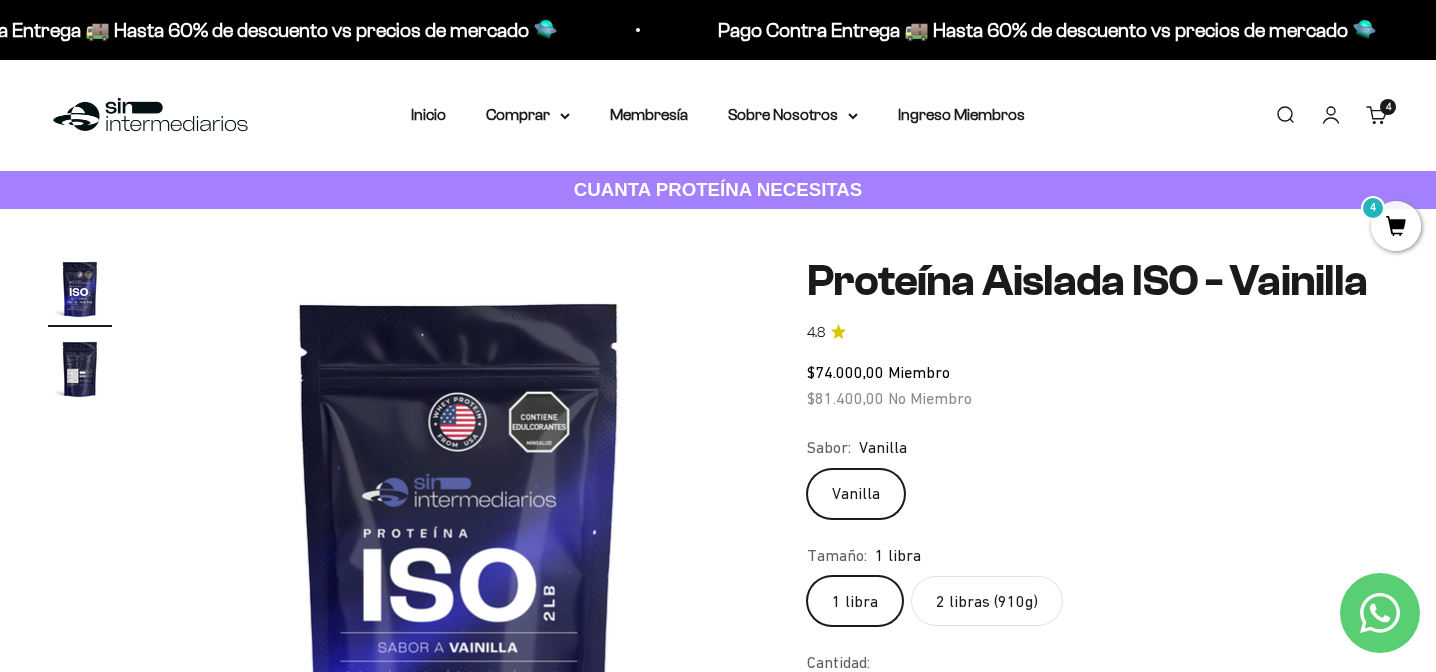 click on "Carrito
4 artículos
4" at bounding box center (1377, 115) 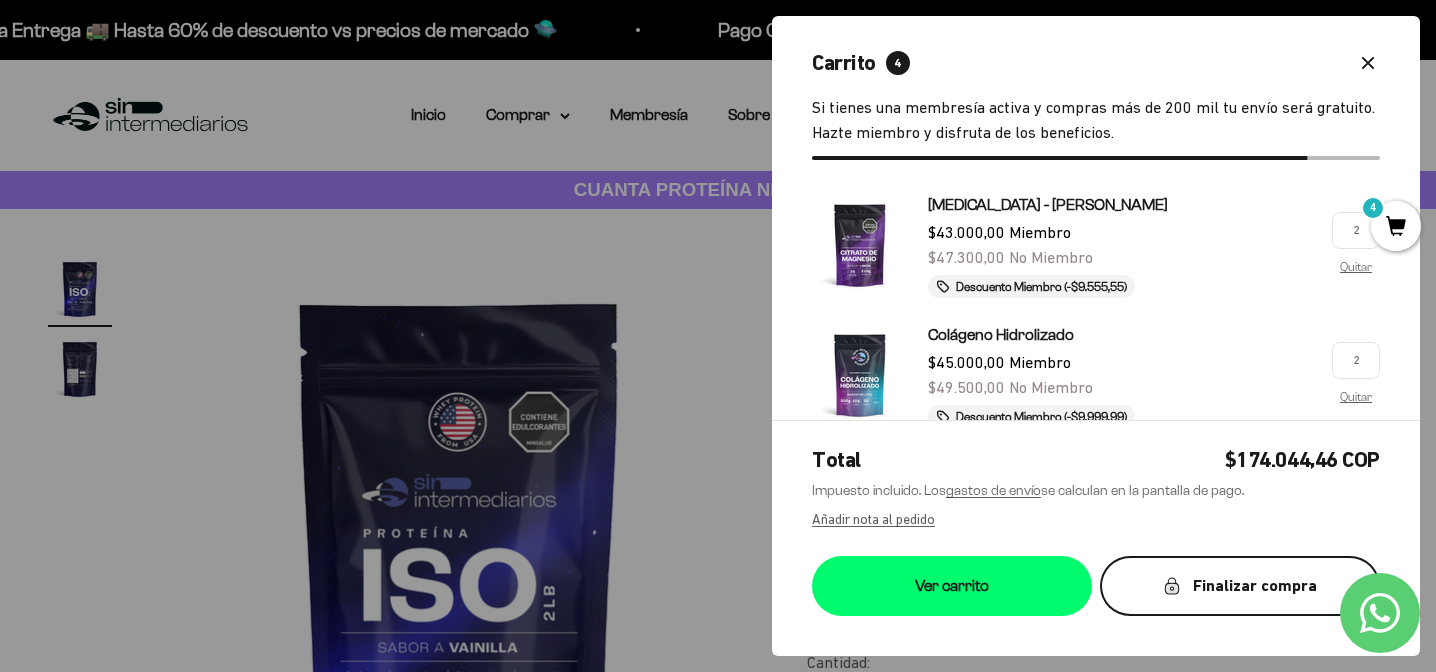 click on "Finalizar compra" at bounding box center [1240, 586] 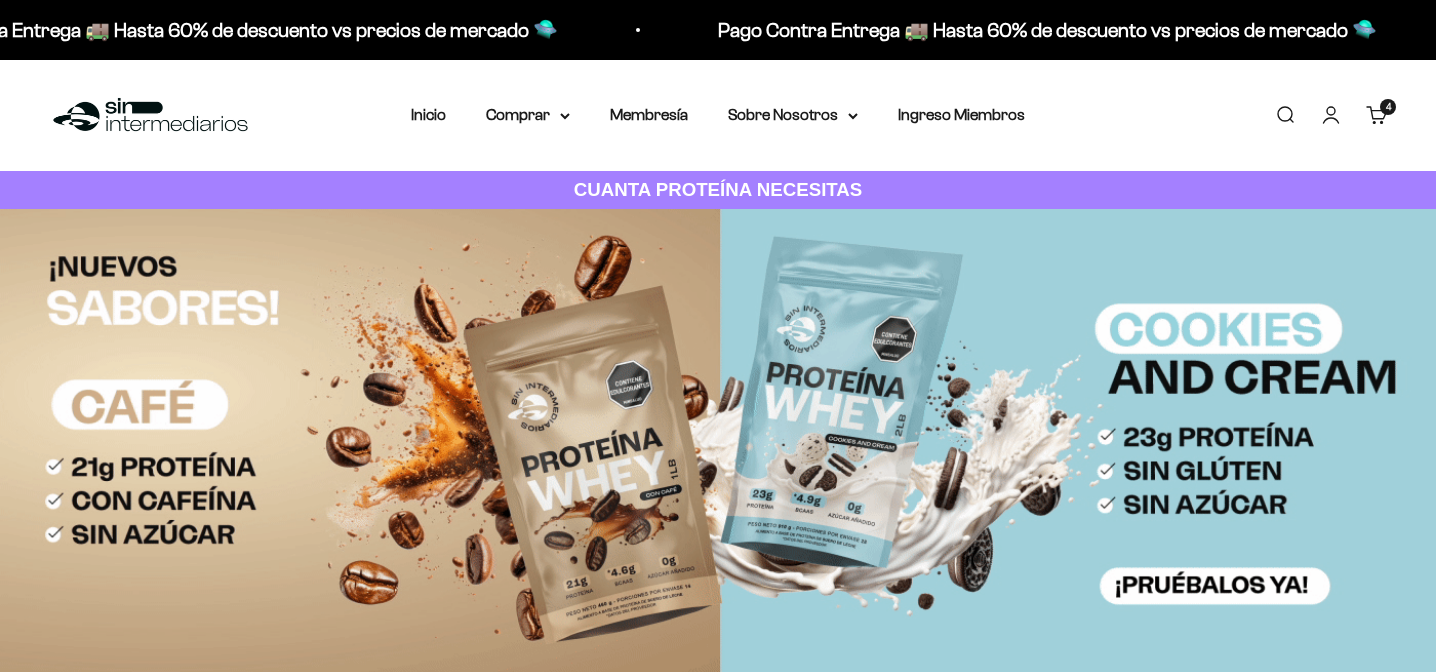 scroll, scrollTop: 0, scrollLeft: 0, axis: both 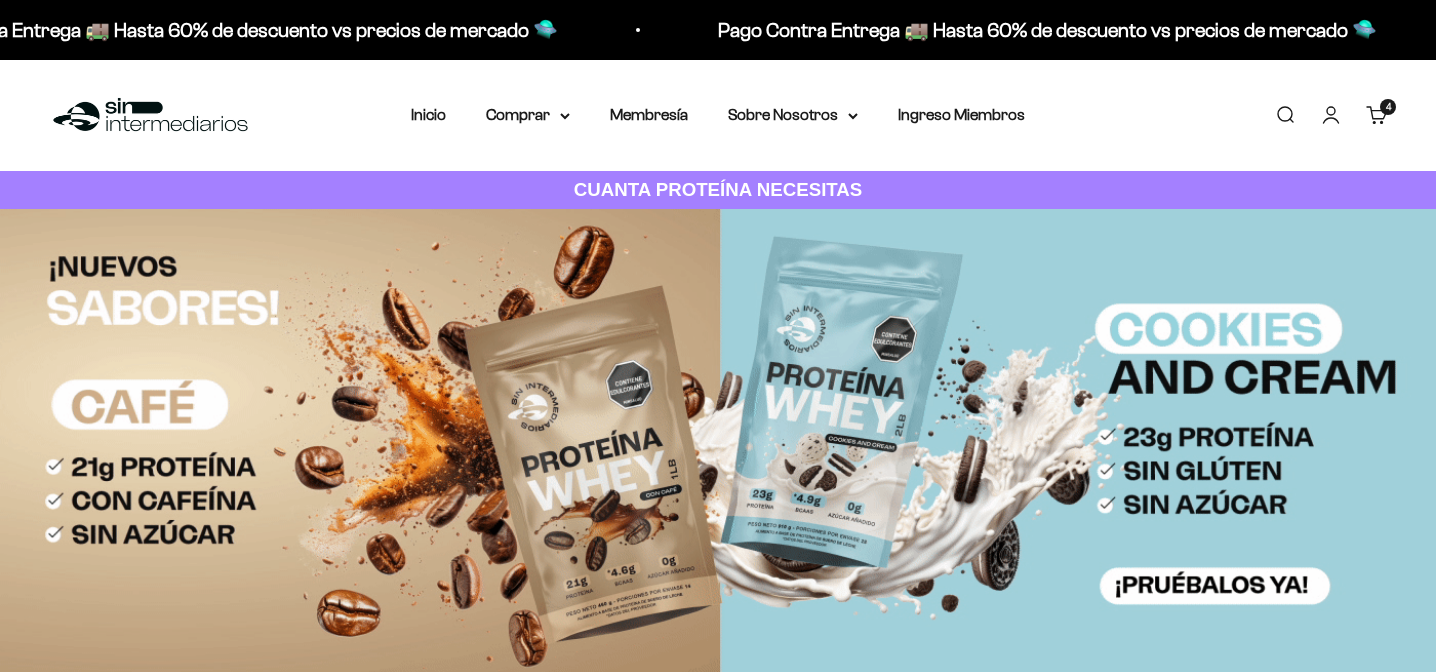 click on "4 artículos
4" at bounding box center [1388, 107] 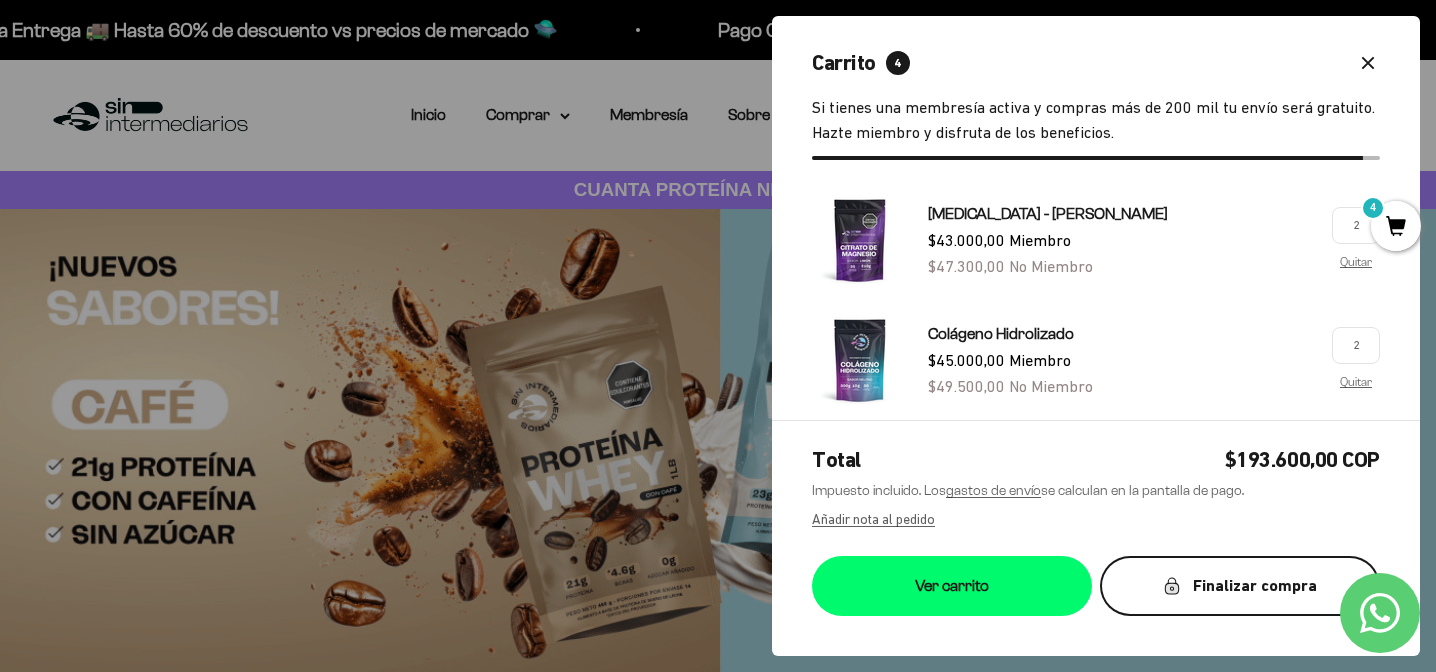 click on "Finalizar compra" at bounding box center (1240, 586) 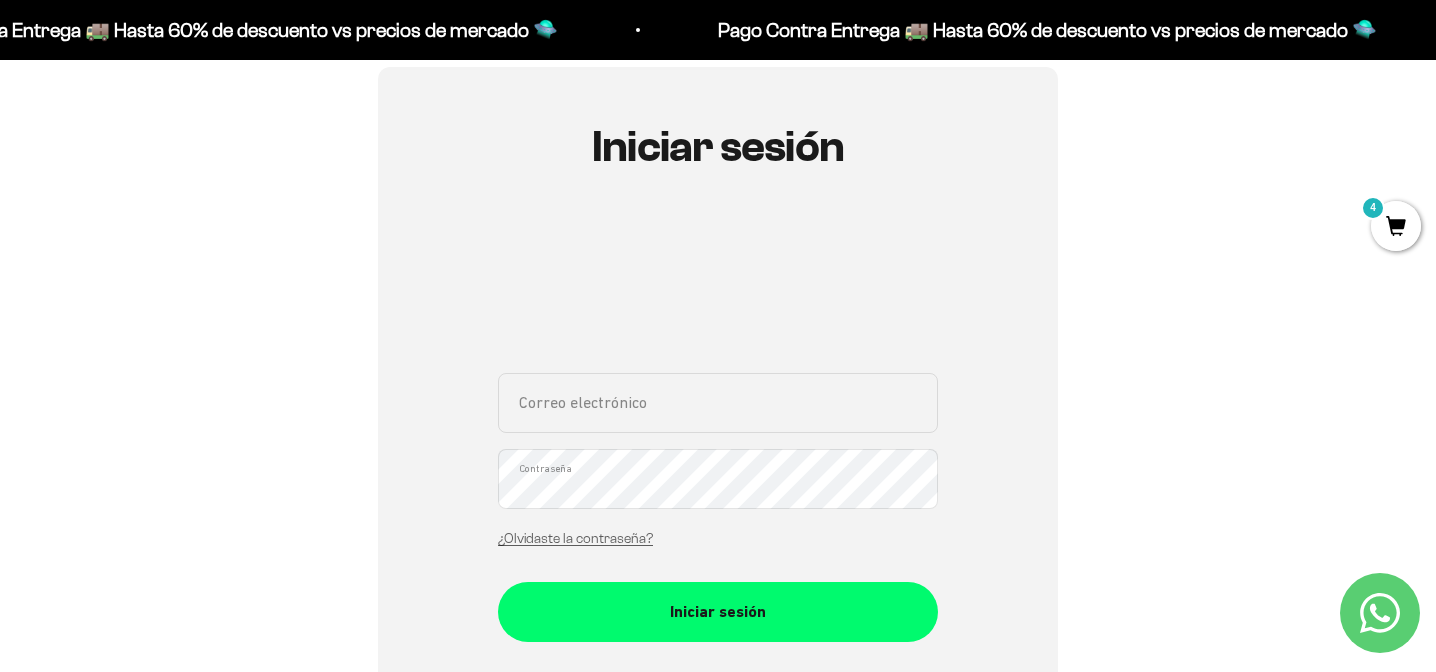 scroll, scrollTop: 0, scrollLeft: 0, axis: both 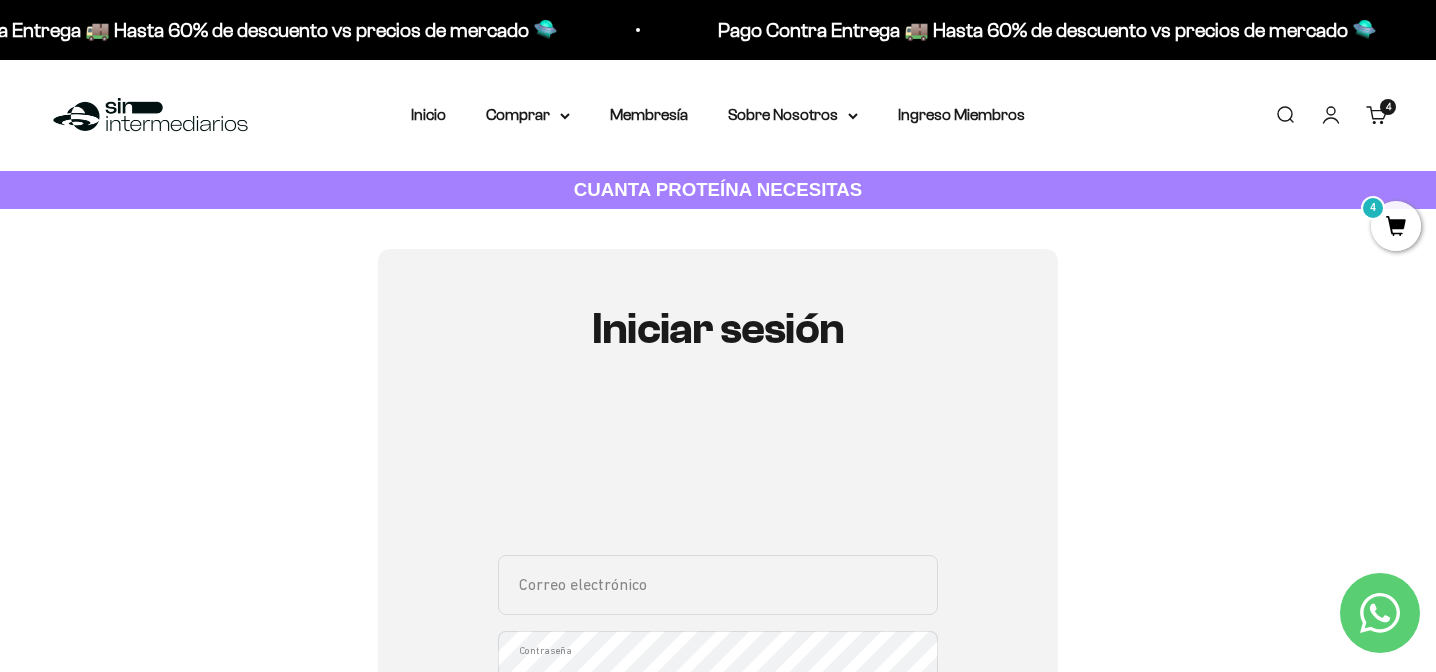 click on "4" at bounding box center (1396, 226) 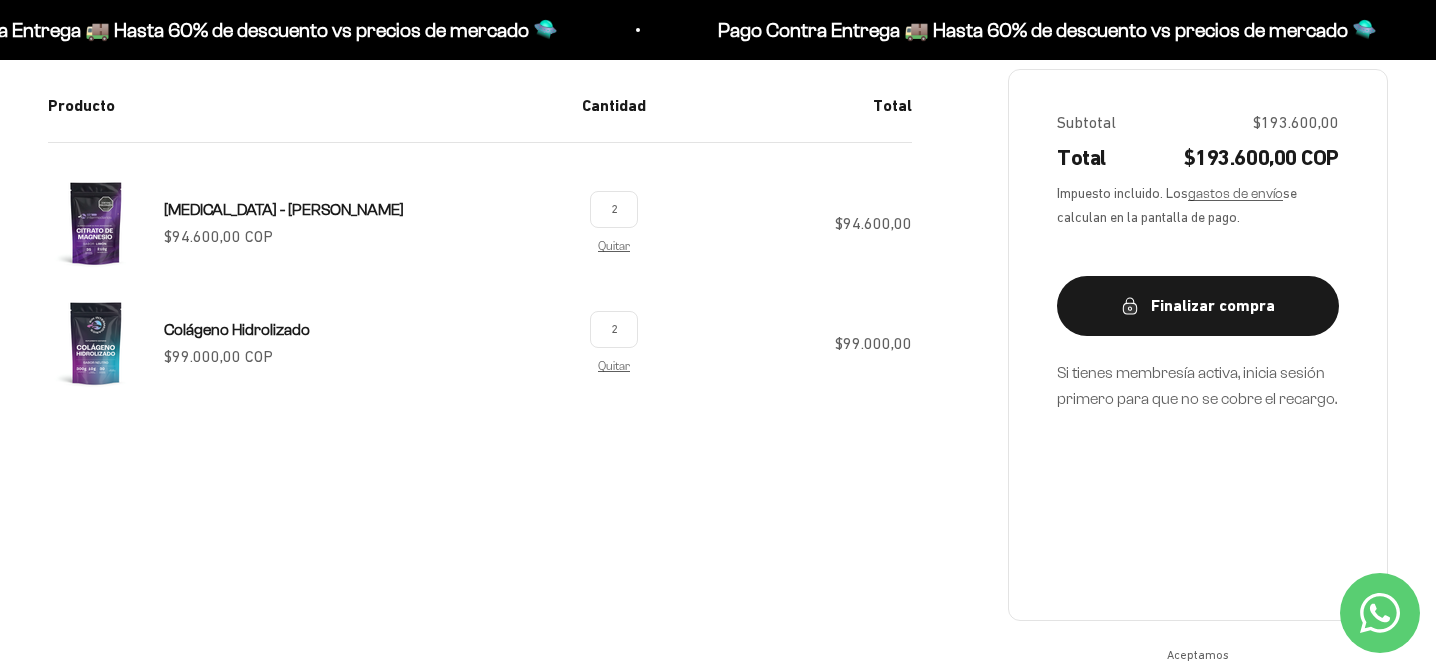 scroll, scrollTop: 400, scrollLeft: 0, axis: vertical 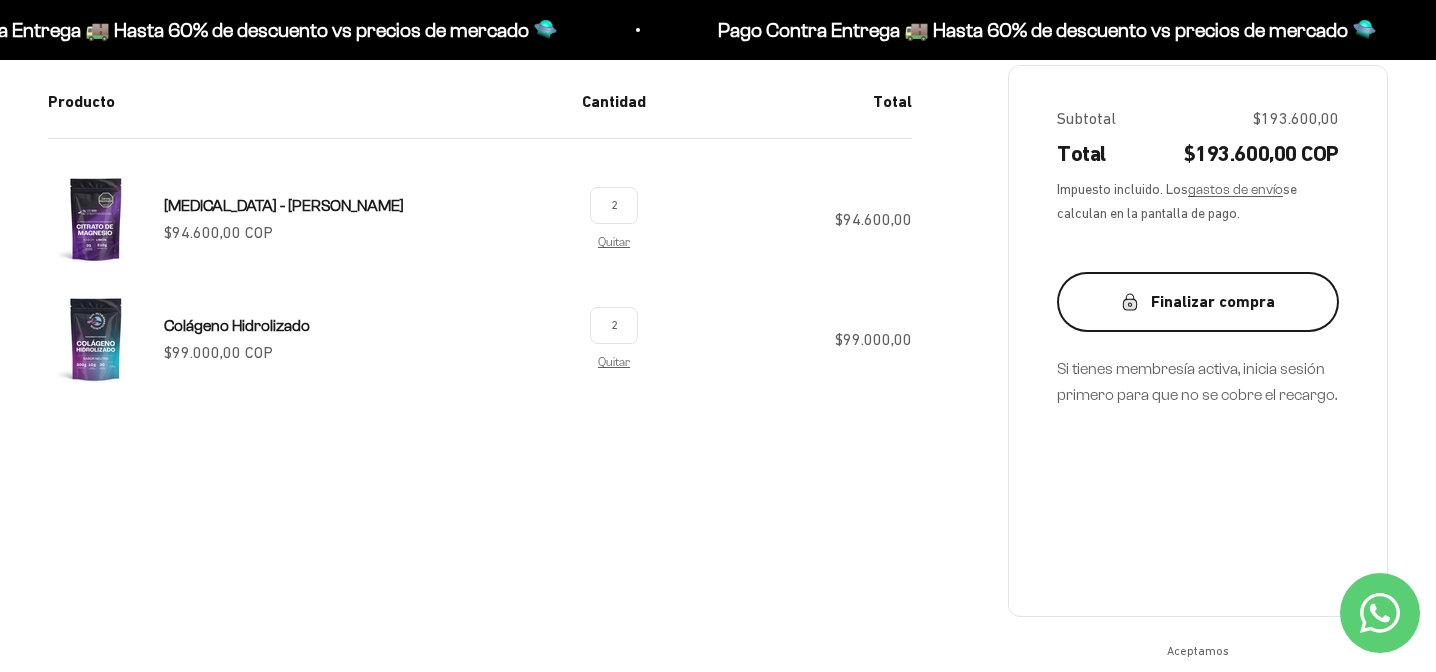 click on "Finalizar compra" at bounding box center (1198, 302) 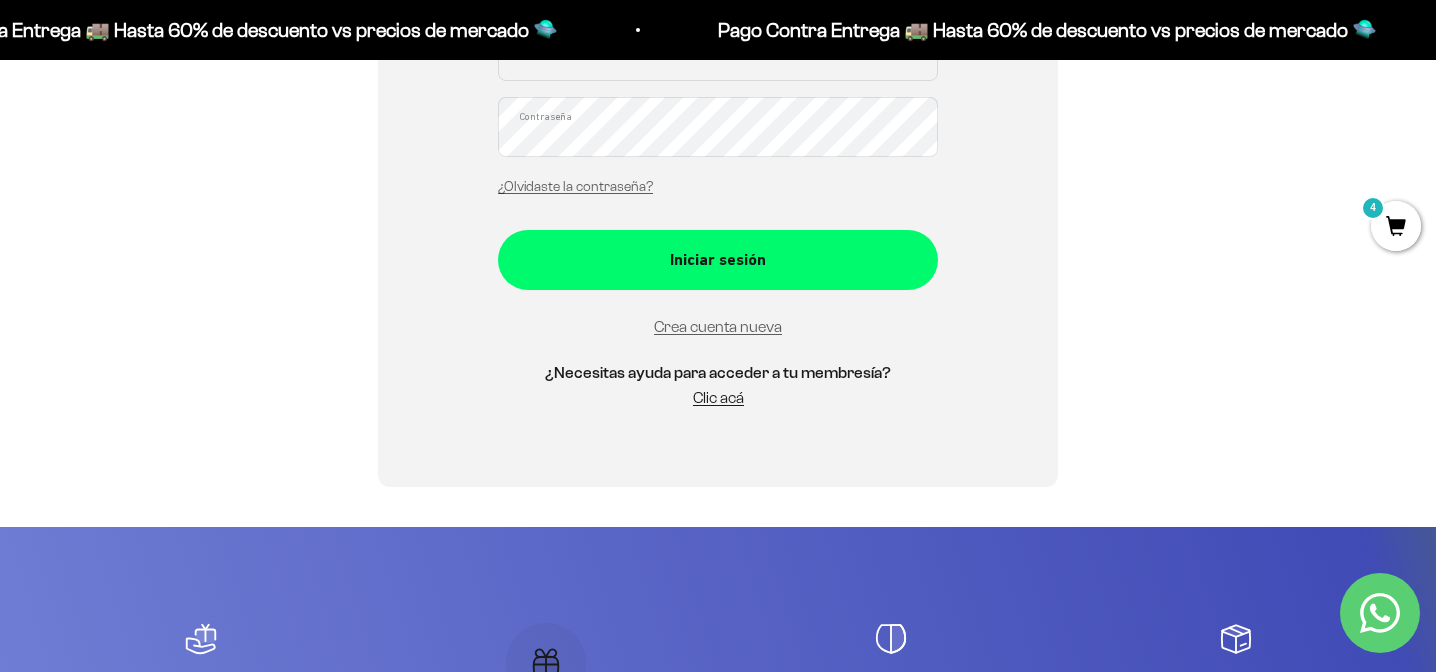 scroll, scrollTop: 531, scrollLeft: 0, axis: vertical 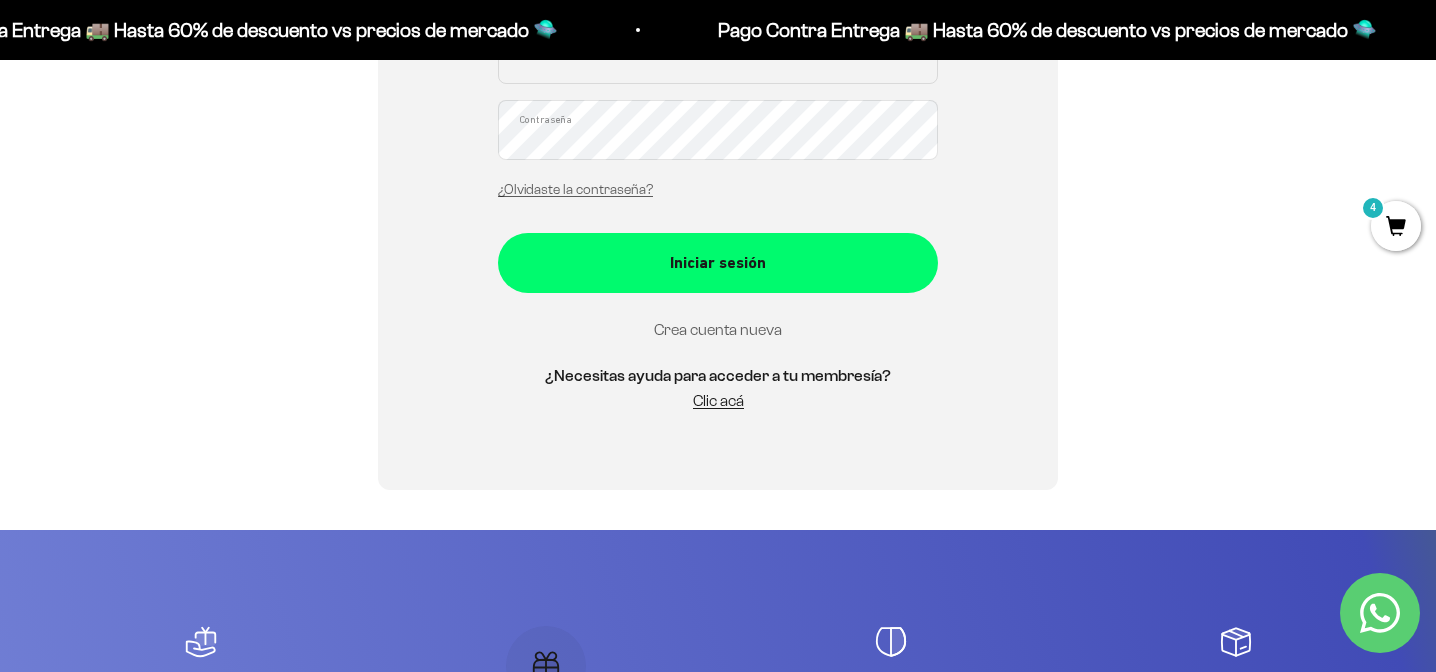 click on "Crea cuenta nueva" at bounding box center (718, 329) 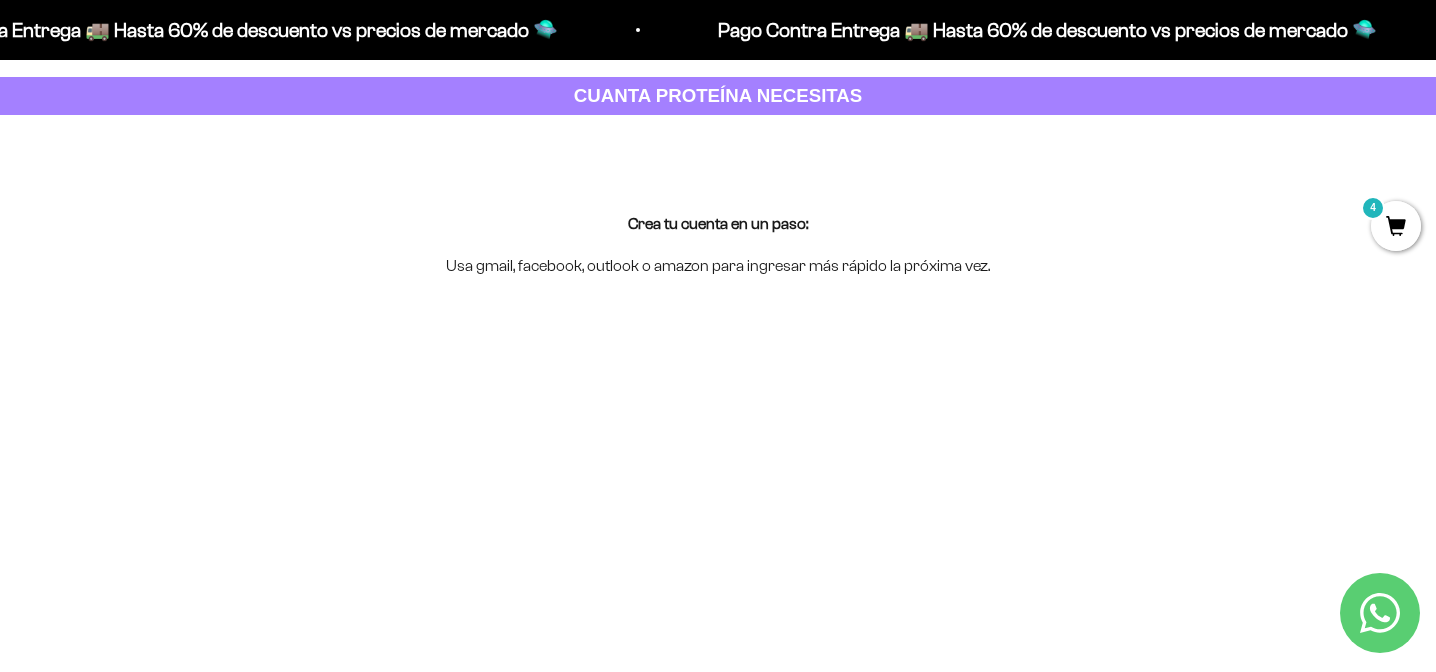 scroll, scrollTop: 0, scrollLeft: 0, axis: both 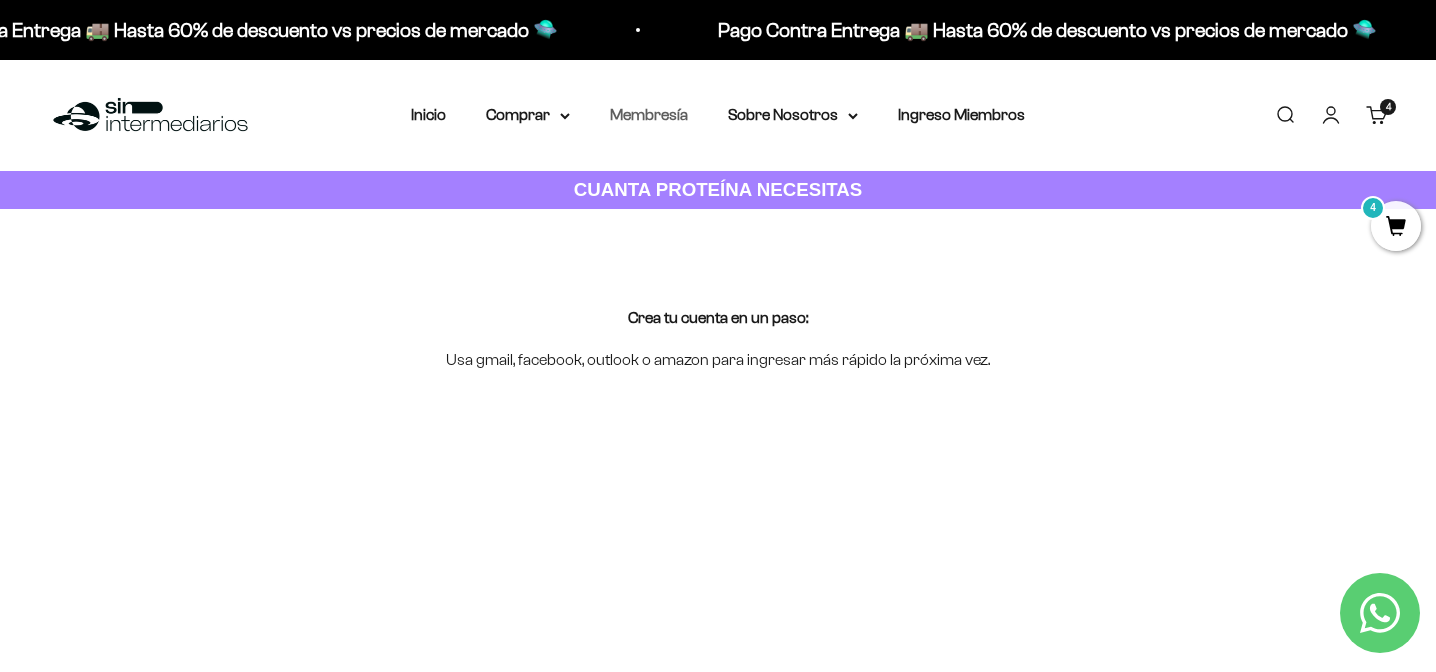 click on "Membresía" at bounding box center [649, 114] 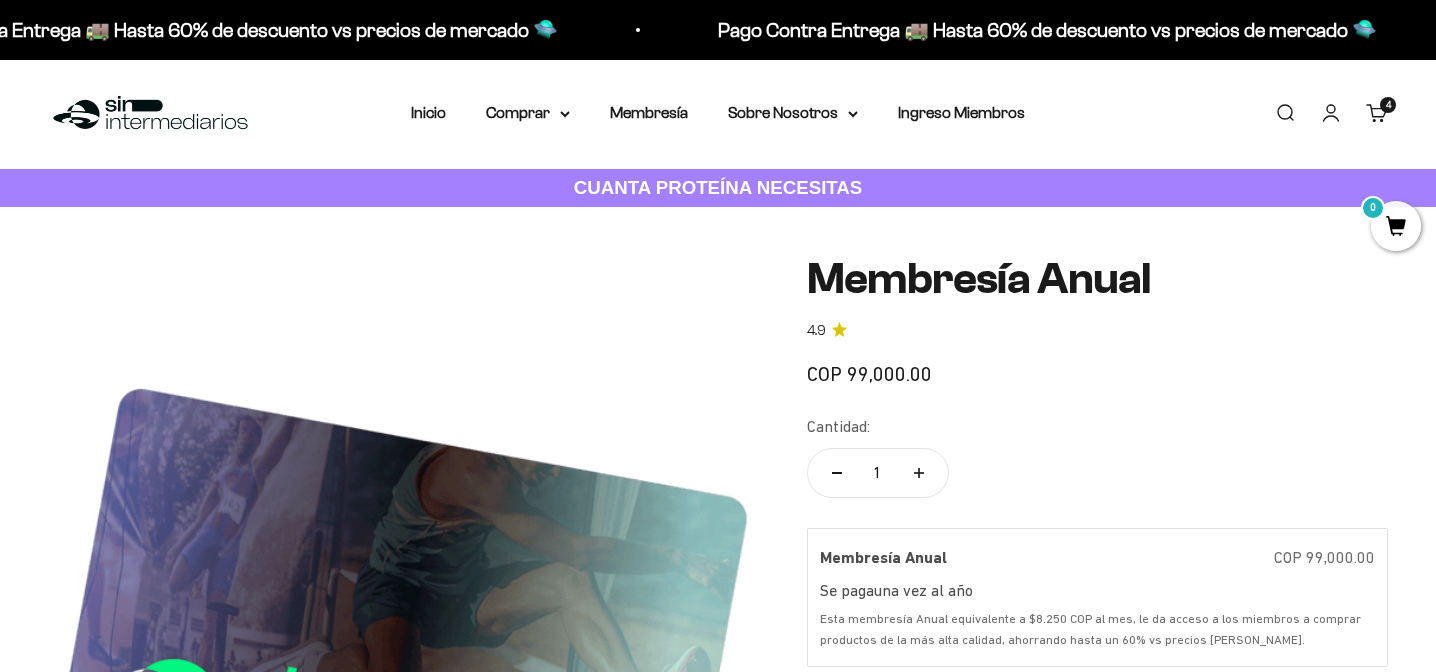 scroll, scrollTop: 334, scrollLeft: 0, axis: vertical 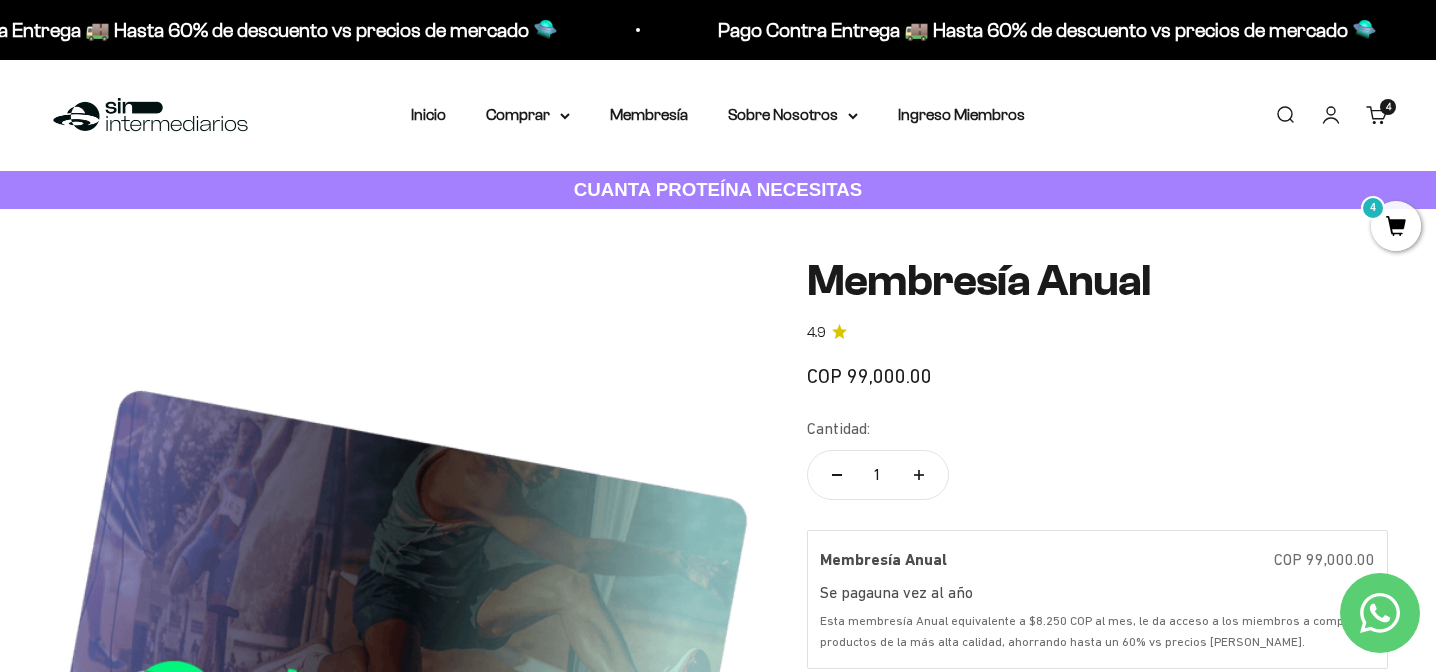 click on "Carrito
4 artículos
4" at bounding box center (1377, 115) 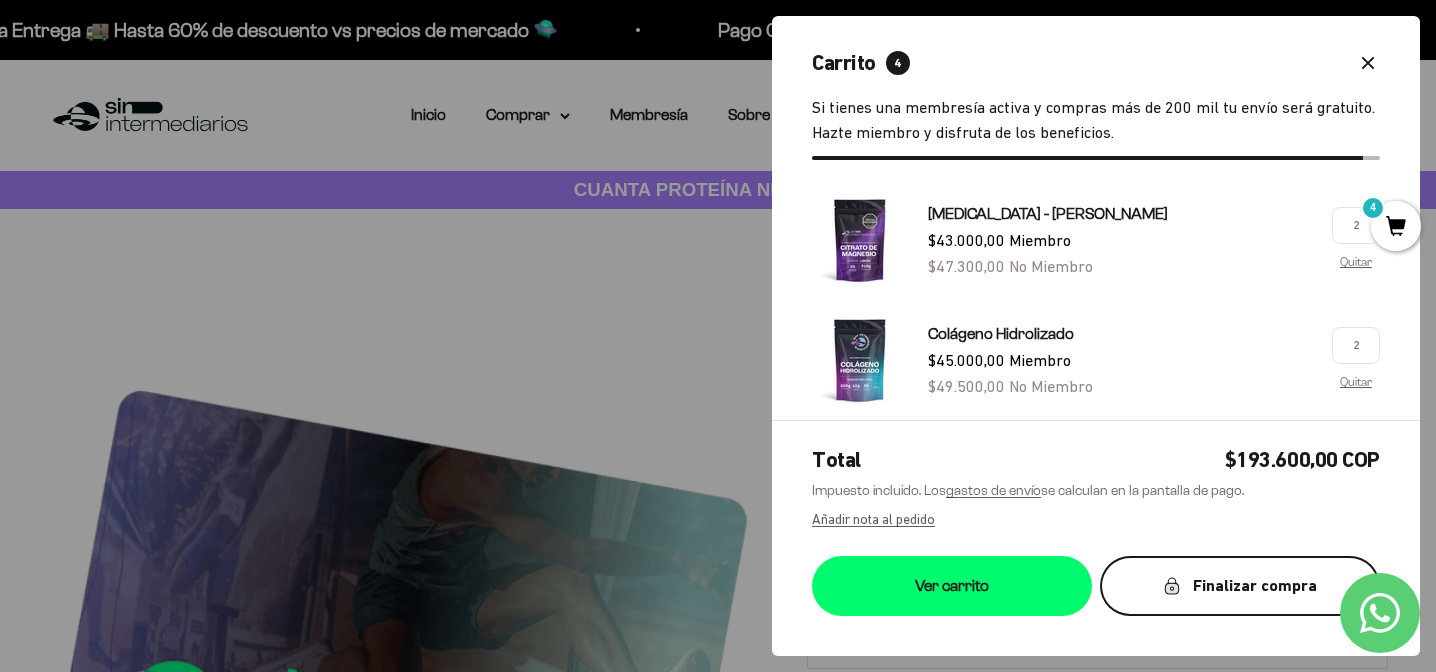 click on "Finalizar compra" at bounding box center [1240, 586] 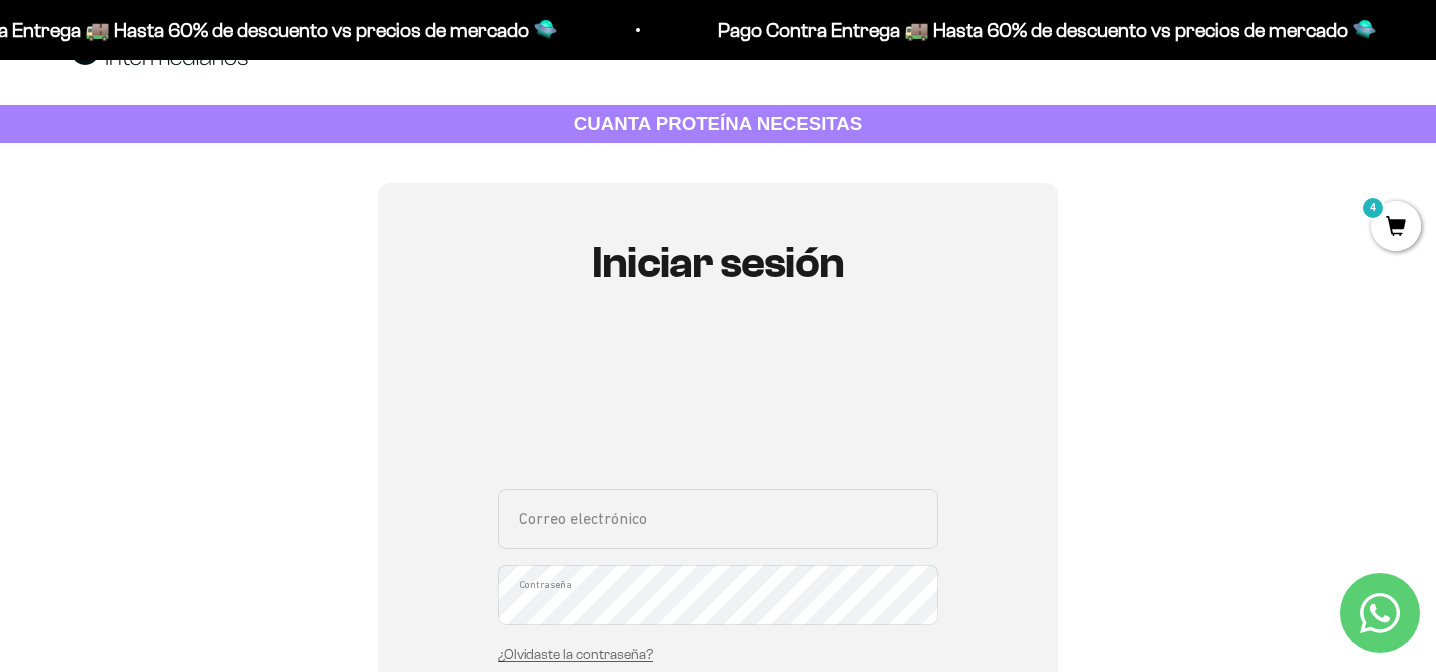 scroll, scrollTop: 0, scrollLeft: 0, axis: both 